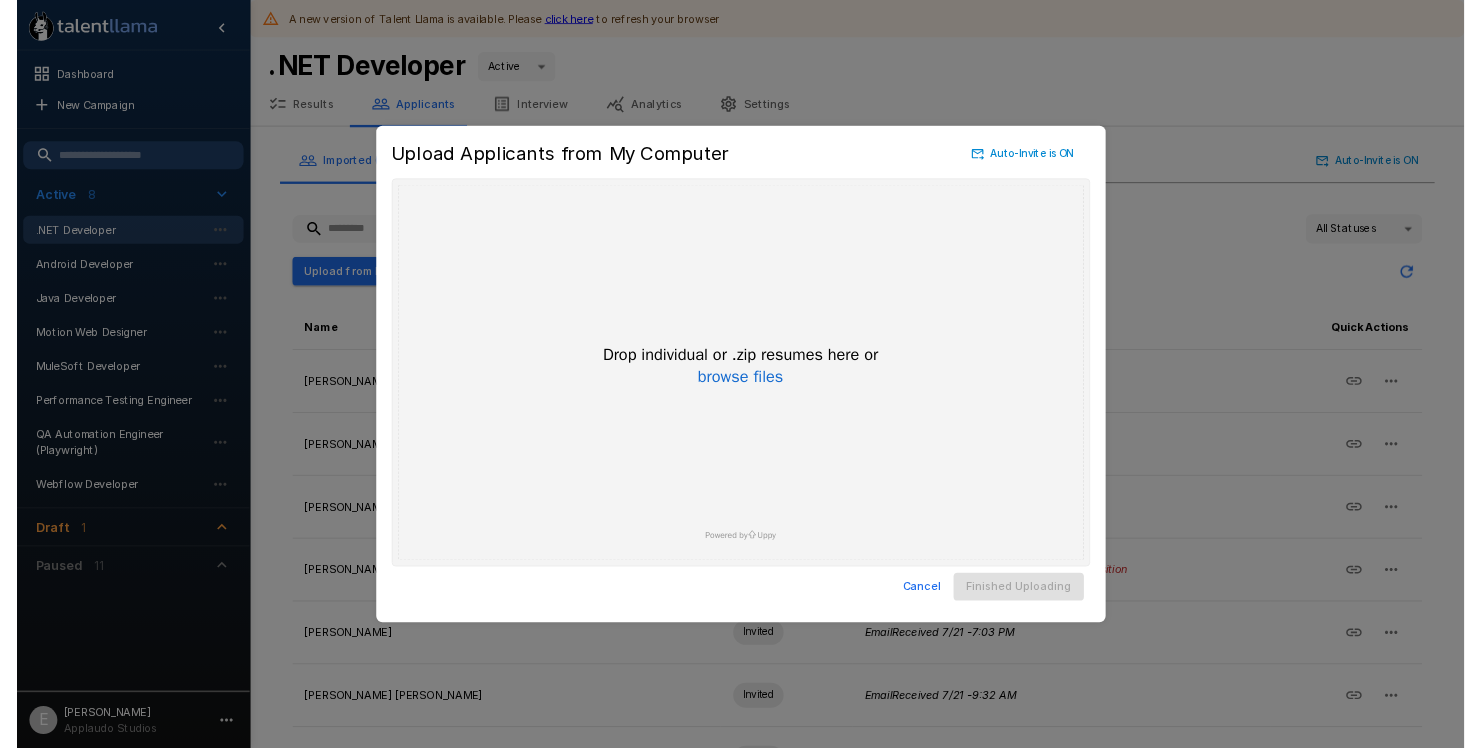 scroll, scrollTop: 0, scrollLeft: 0, axis: both 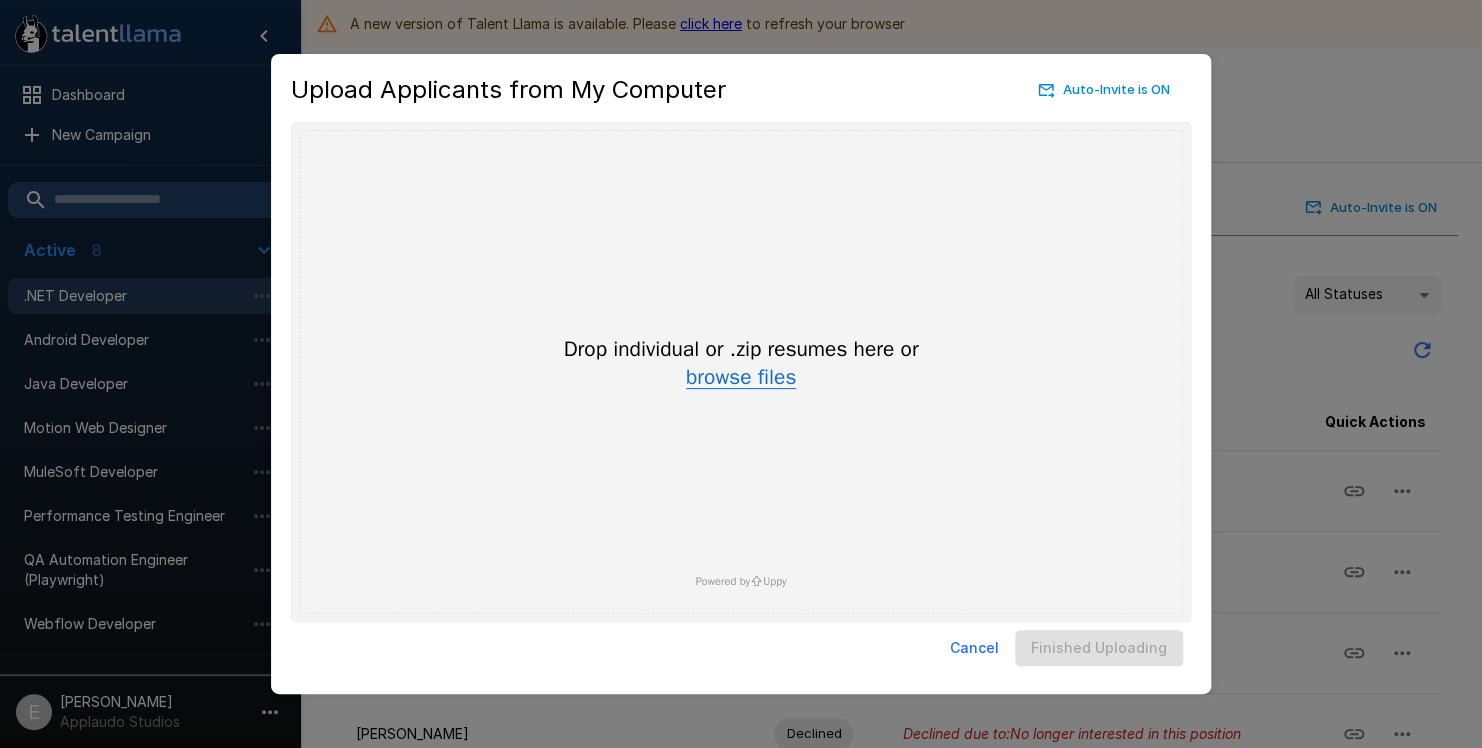 click on "browse files" at bounding box center (741, 378) 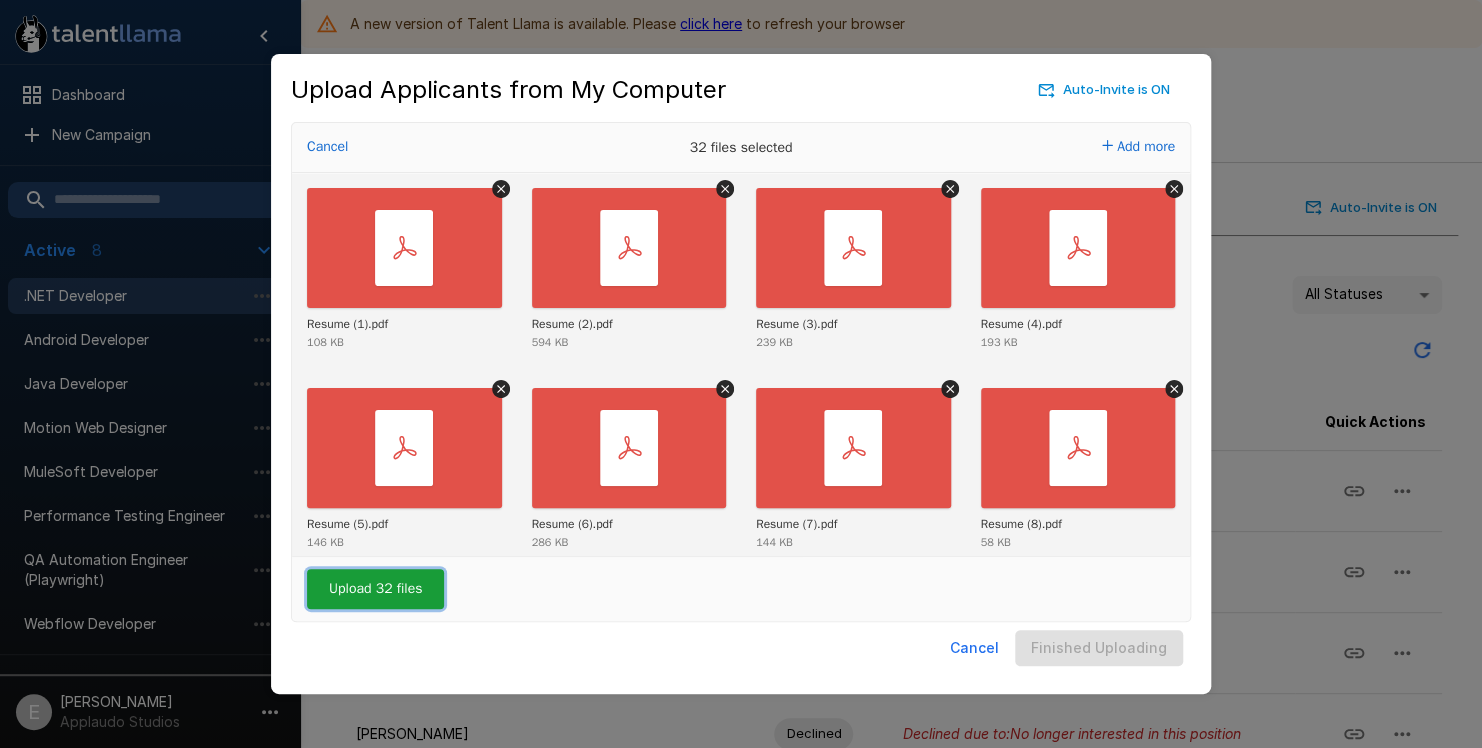 click on "Upload 32 files" at bounding box center [375, 589] 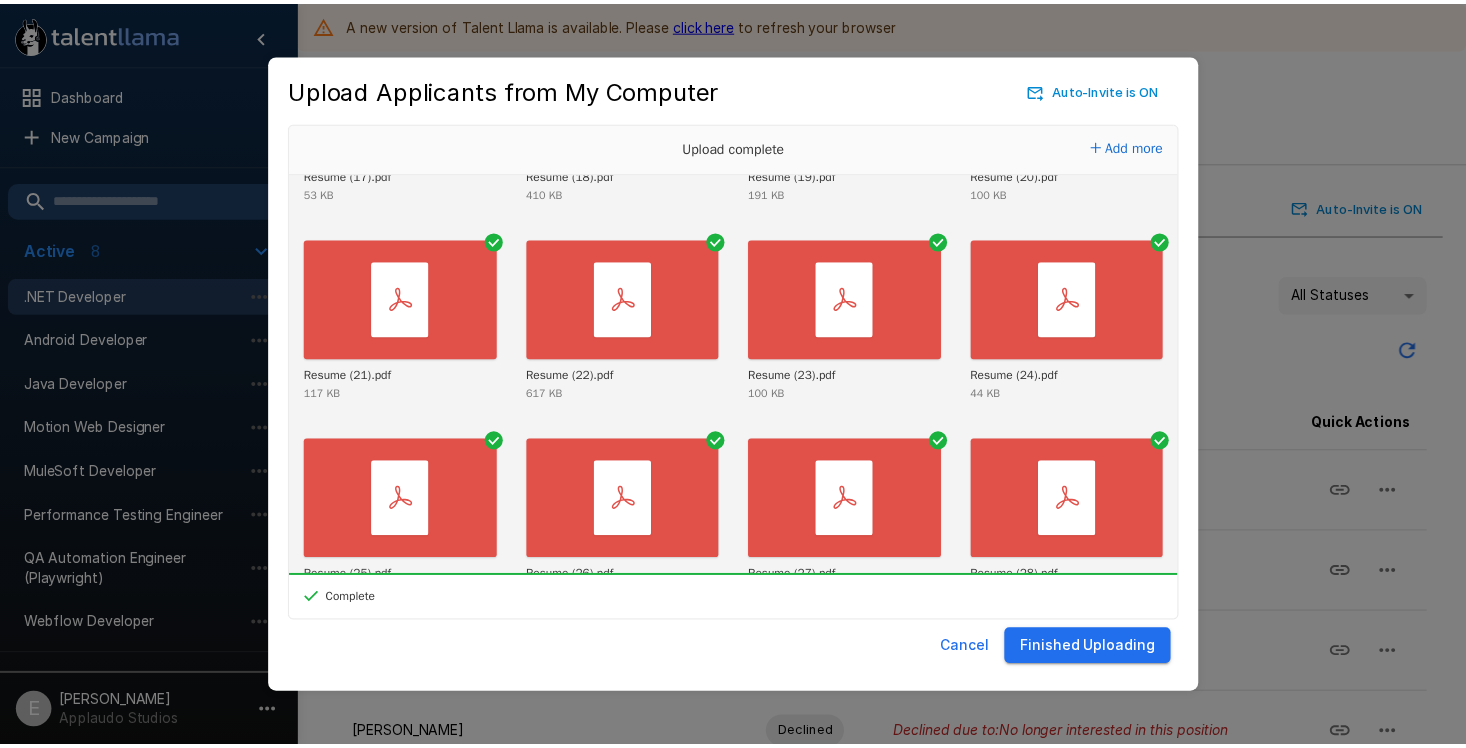 scroll, scrollTop: 1217, scrollLeft: 0, axis: vertical 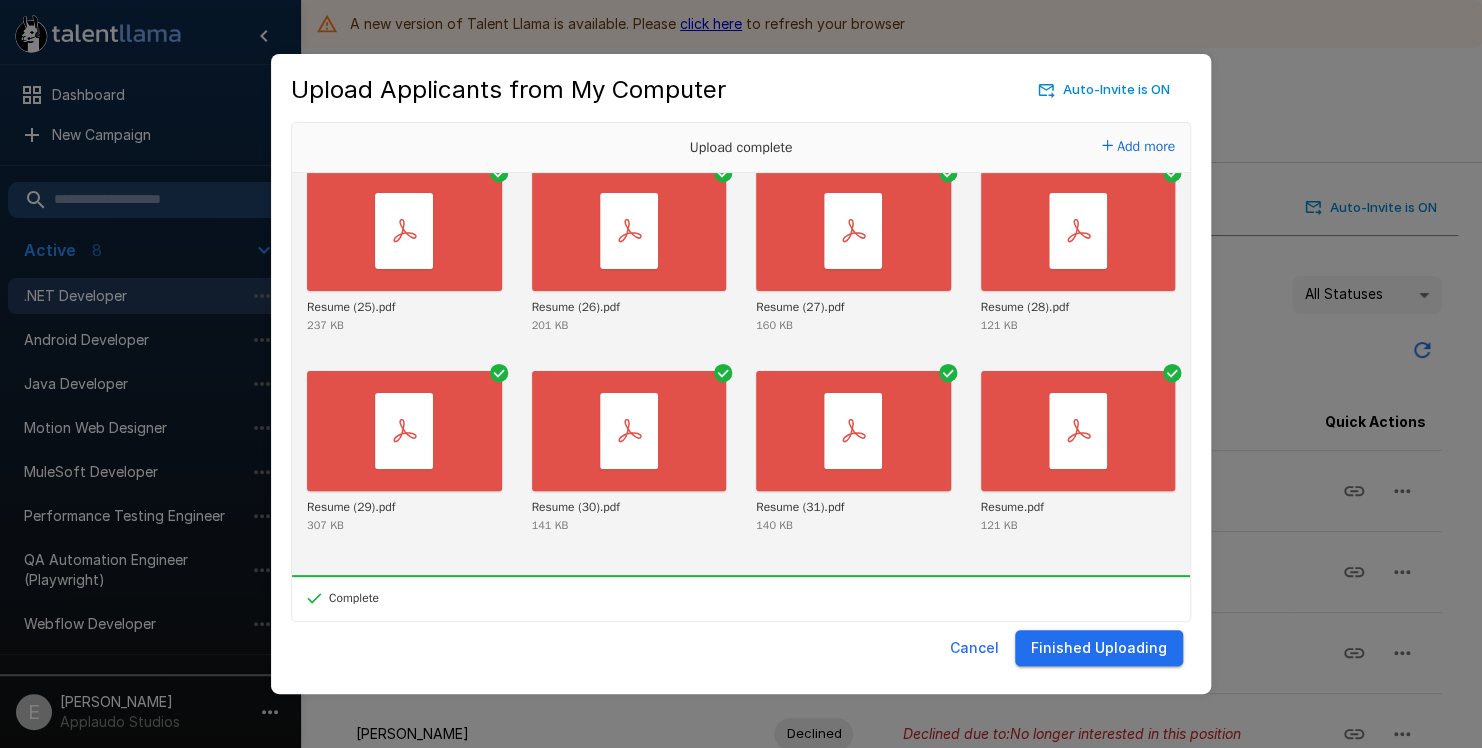 click on "Finished Uploading" at bounding box center [1099, 648] 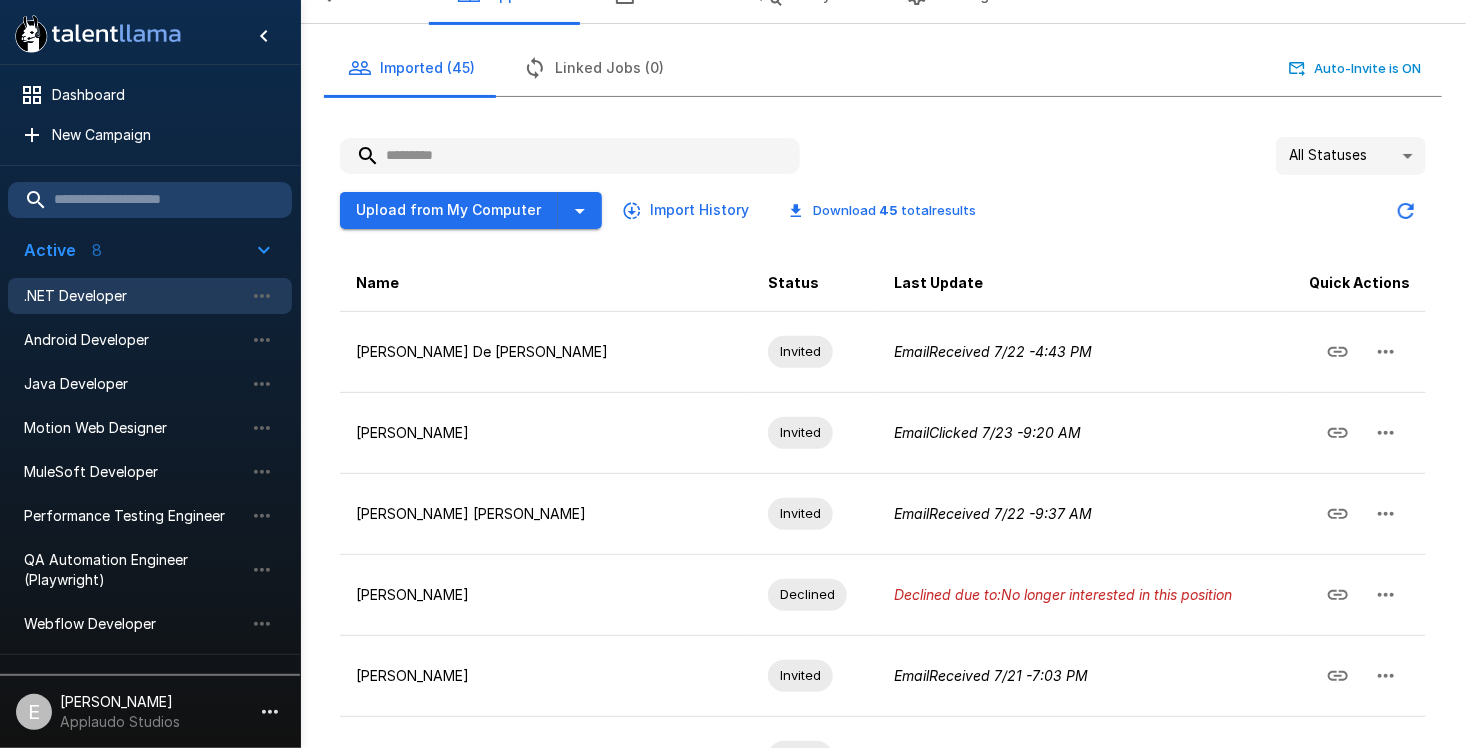 scroll, scrollTop: 202, scrollLeft: 0, axis: vertical 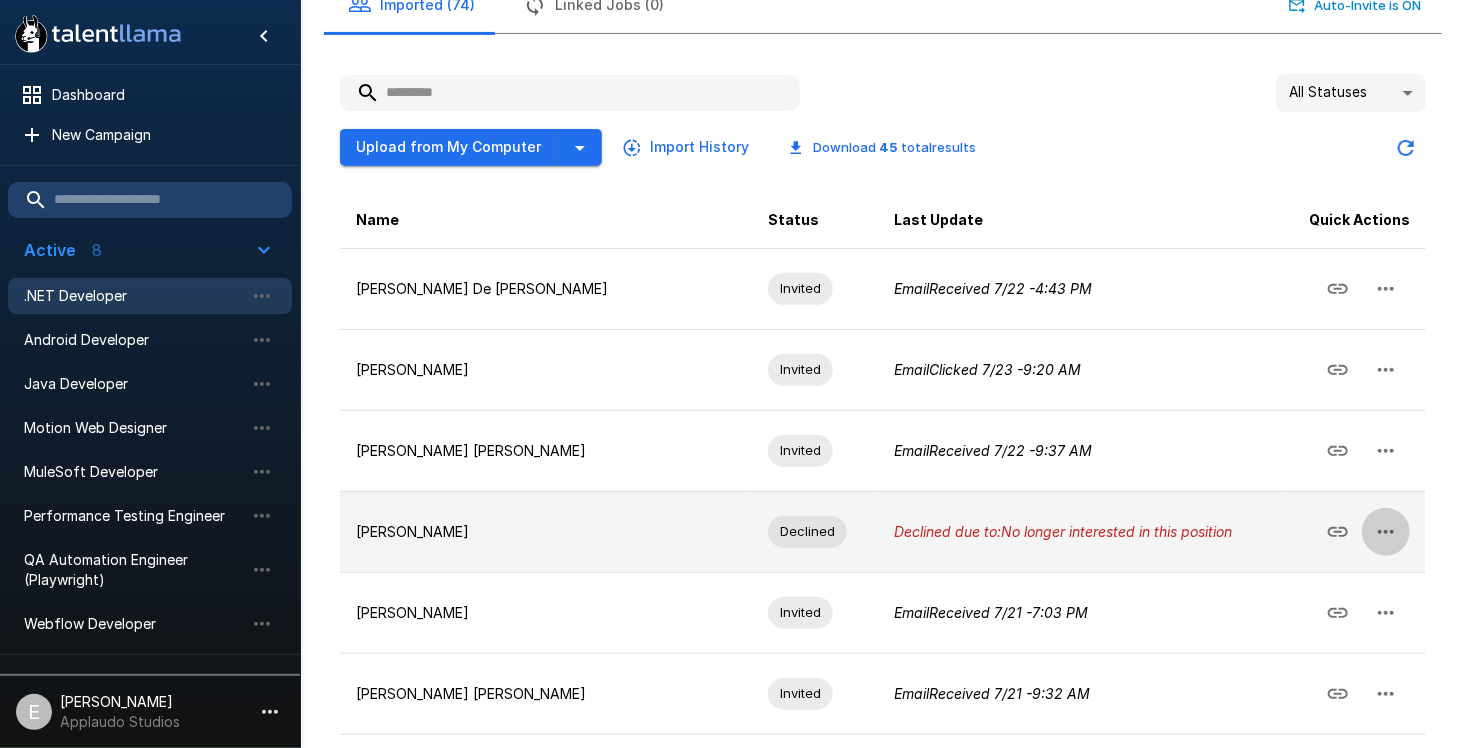 click 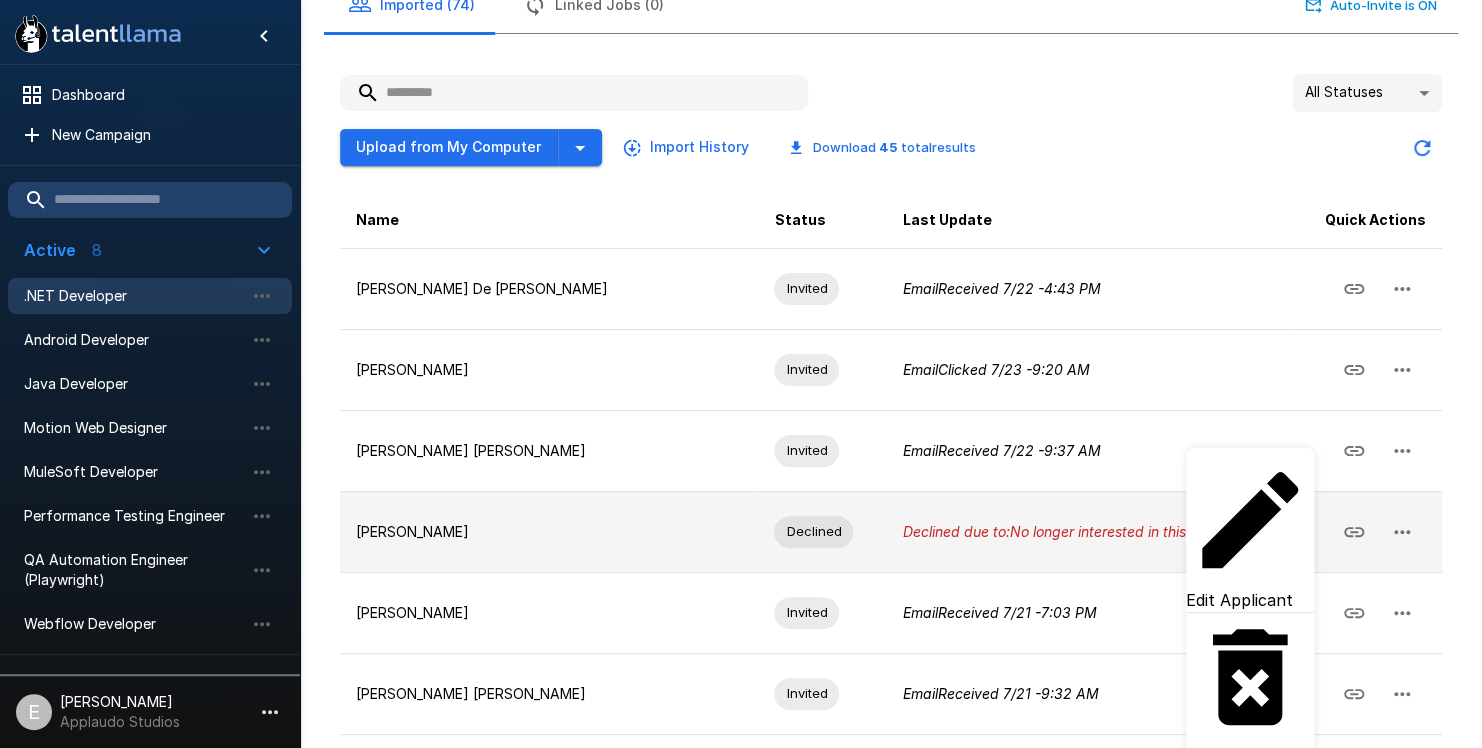 click at bounding box center (741, 374) 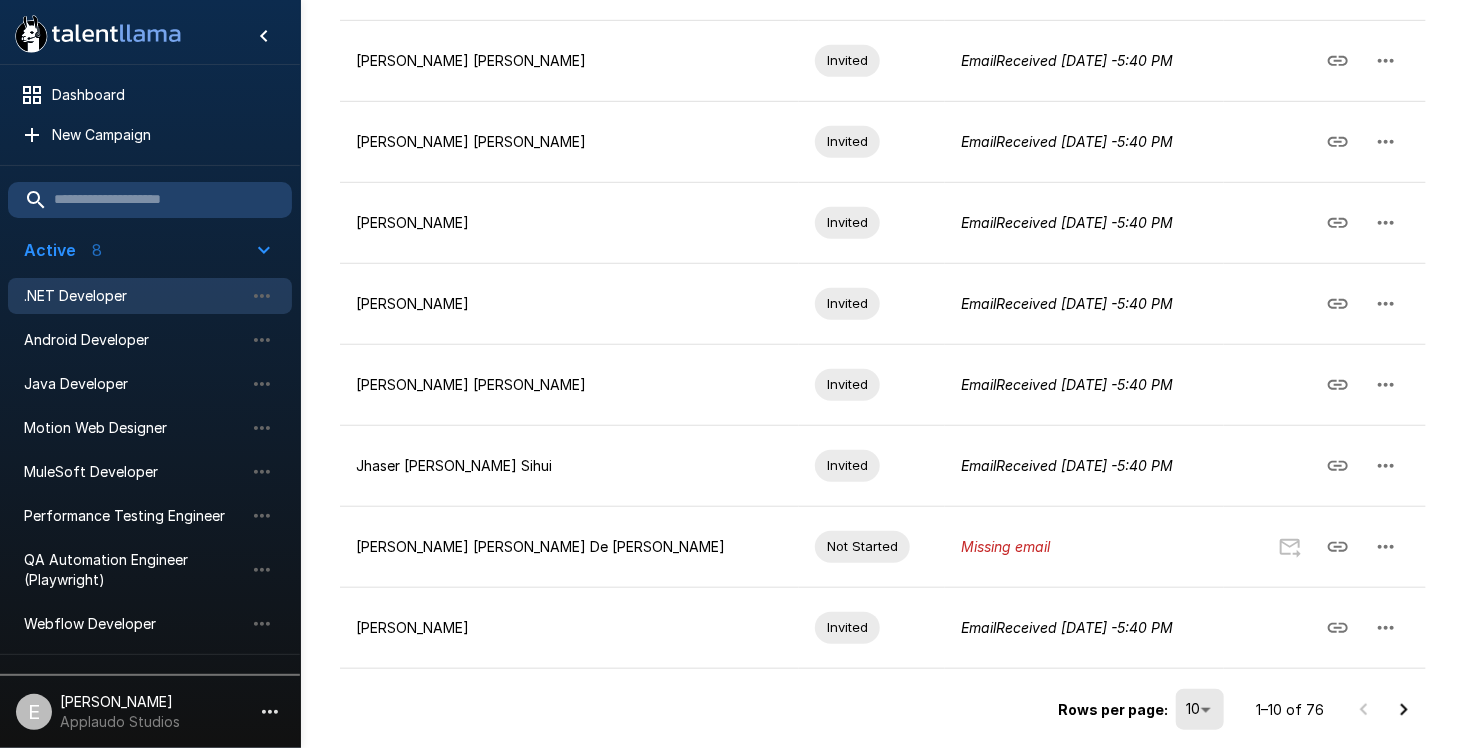 scroll, scrollTop: 591, scrollLeft: 0, axis: vertical 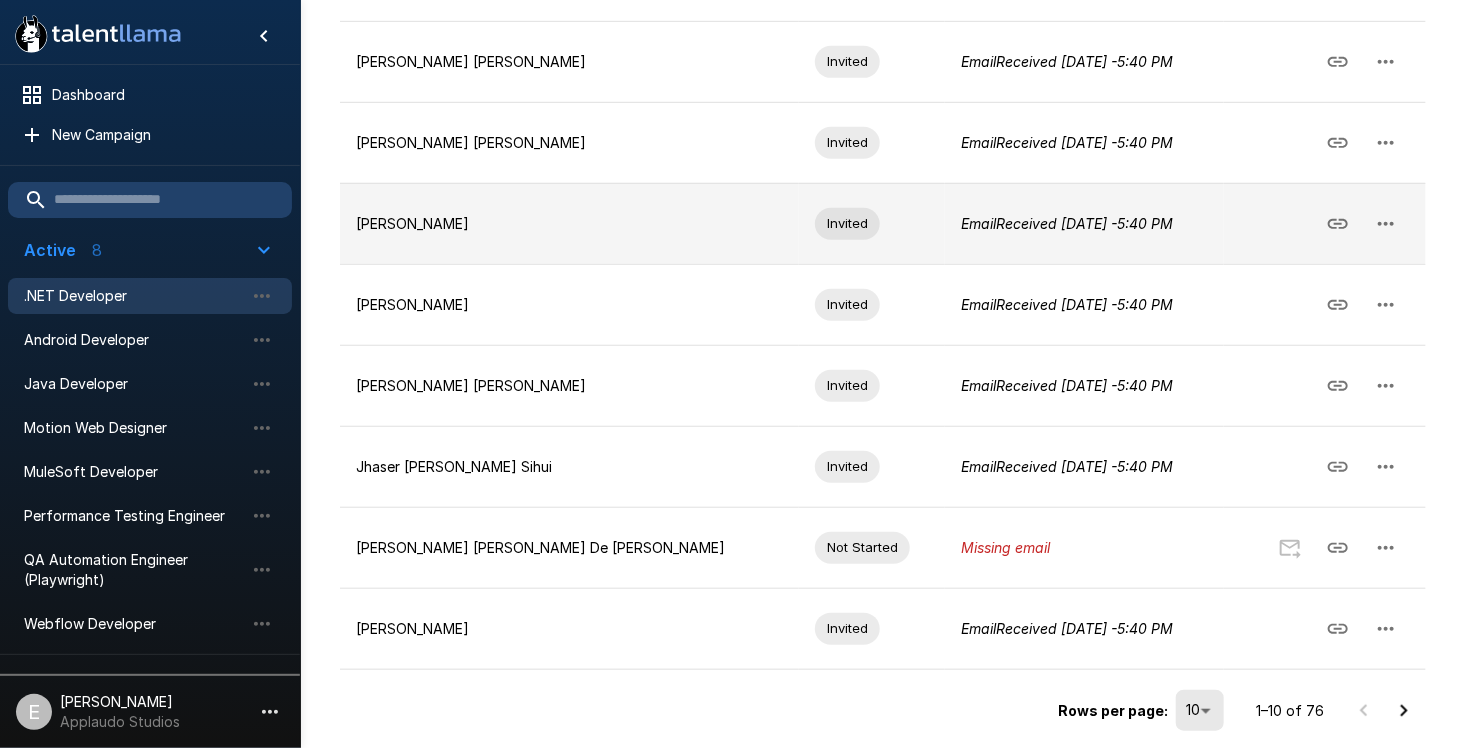 click on "[PERSON_NAME]" at bounding box center (569, 223) 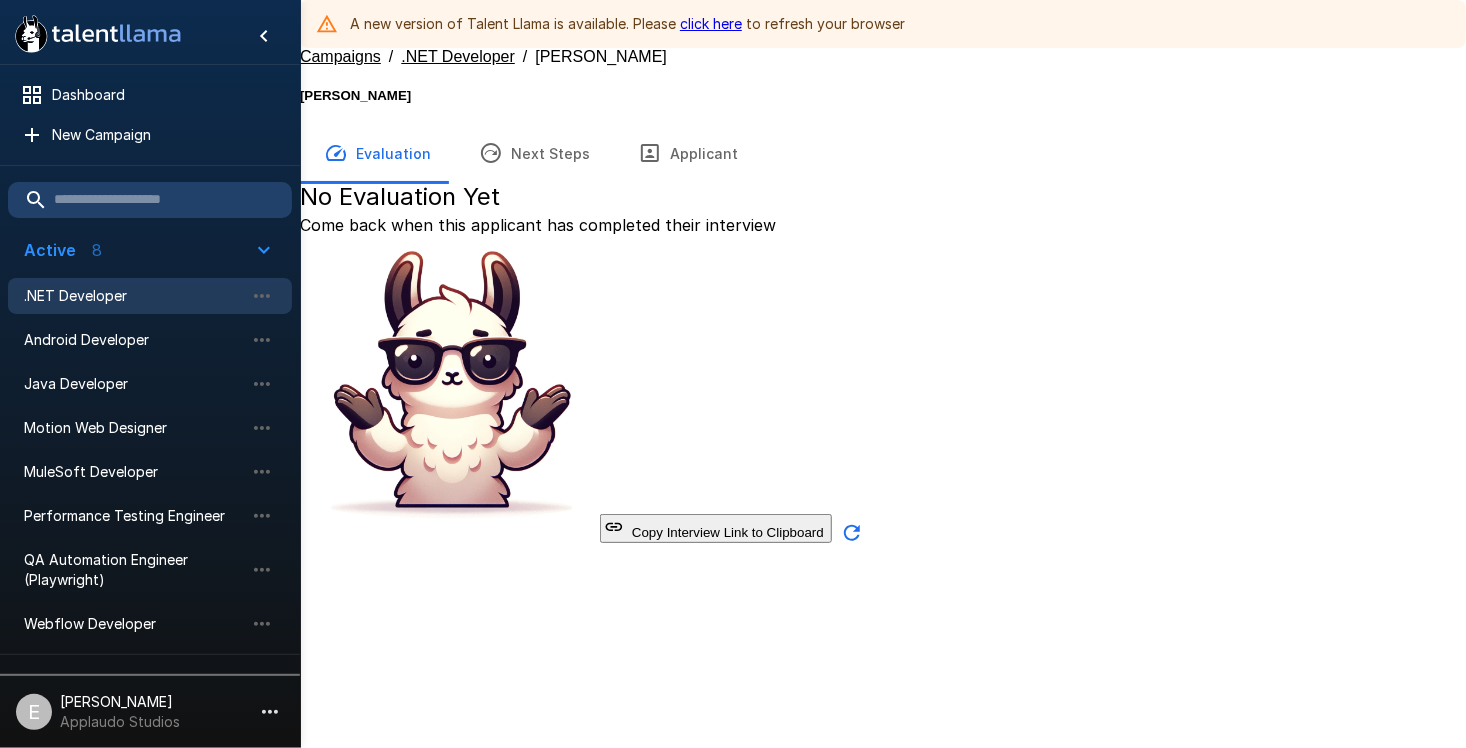 click on ".NET Developer" at bounding box center (134, 296) 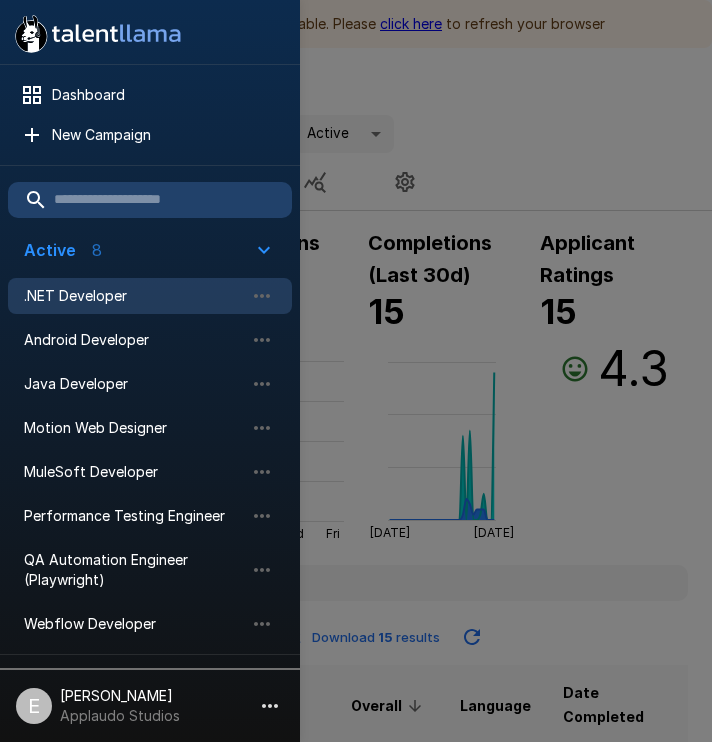 click at bounding box center [356, 371] 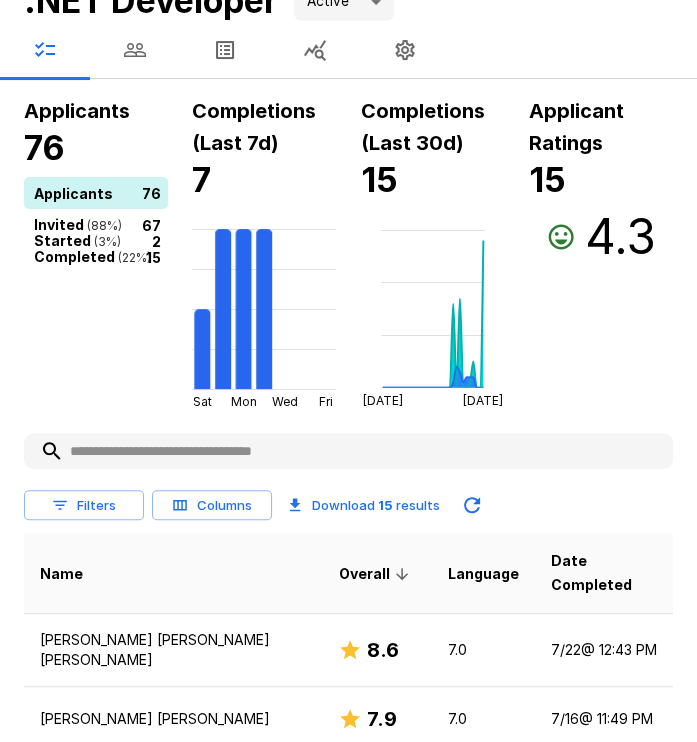 scroll, scrollTop: 0, scrollLeft: 0, axis: both 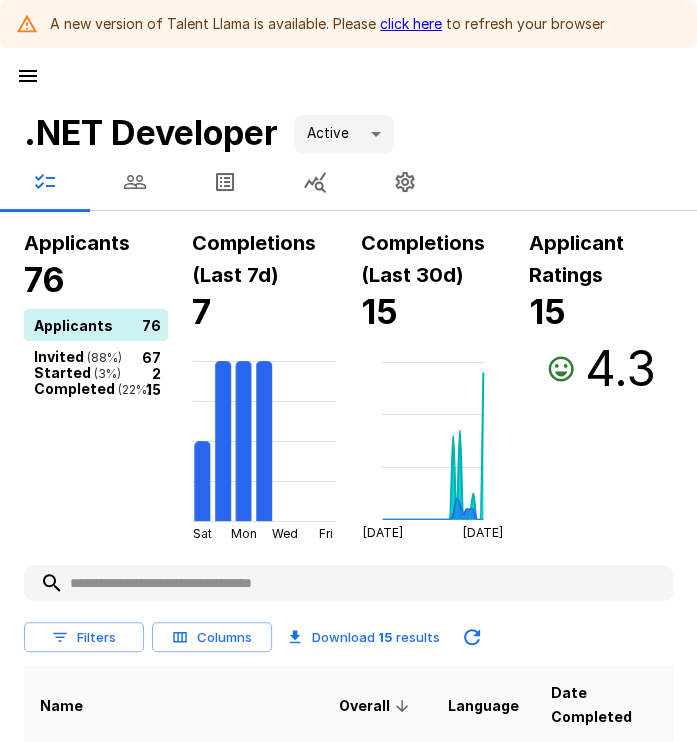 click at bounding box center [135, 182] 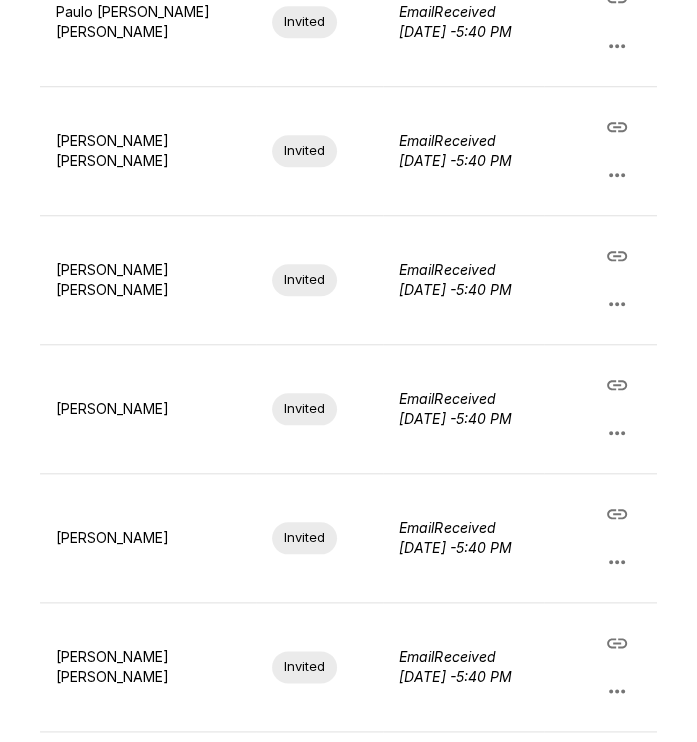 scroll, scrollTop: 714, scrollLeft: 0, axis: vertical 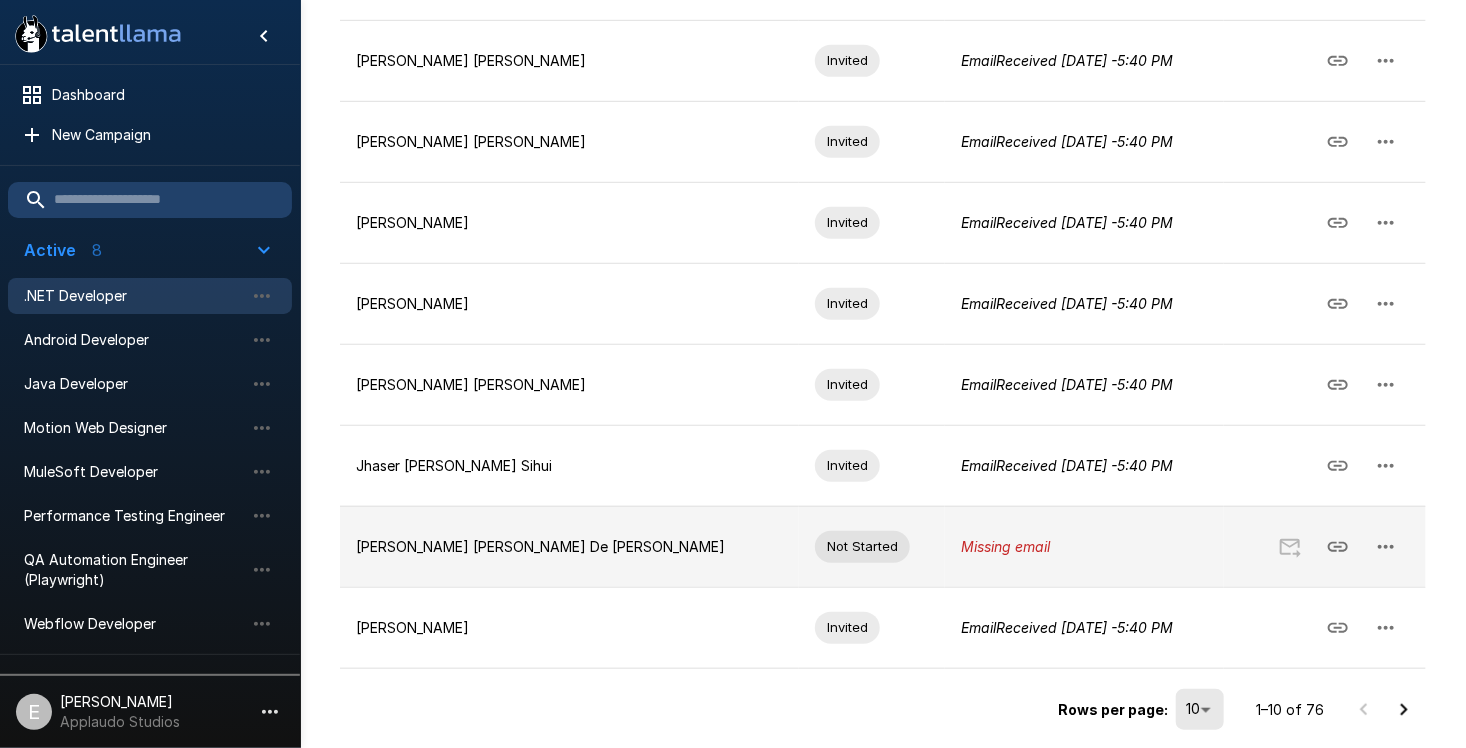 click 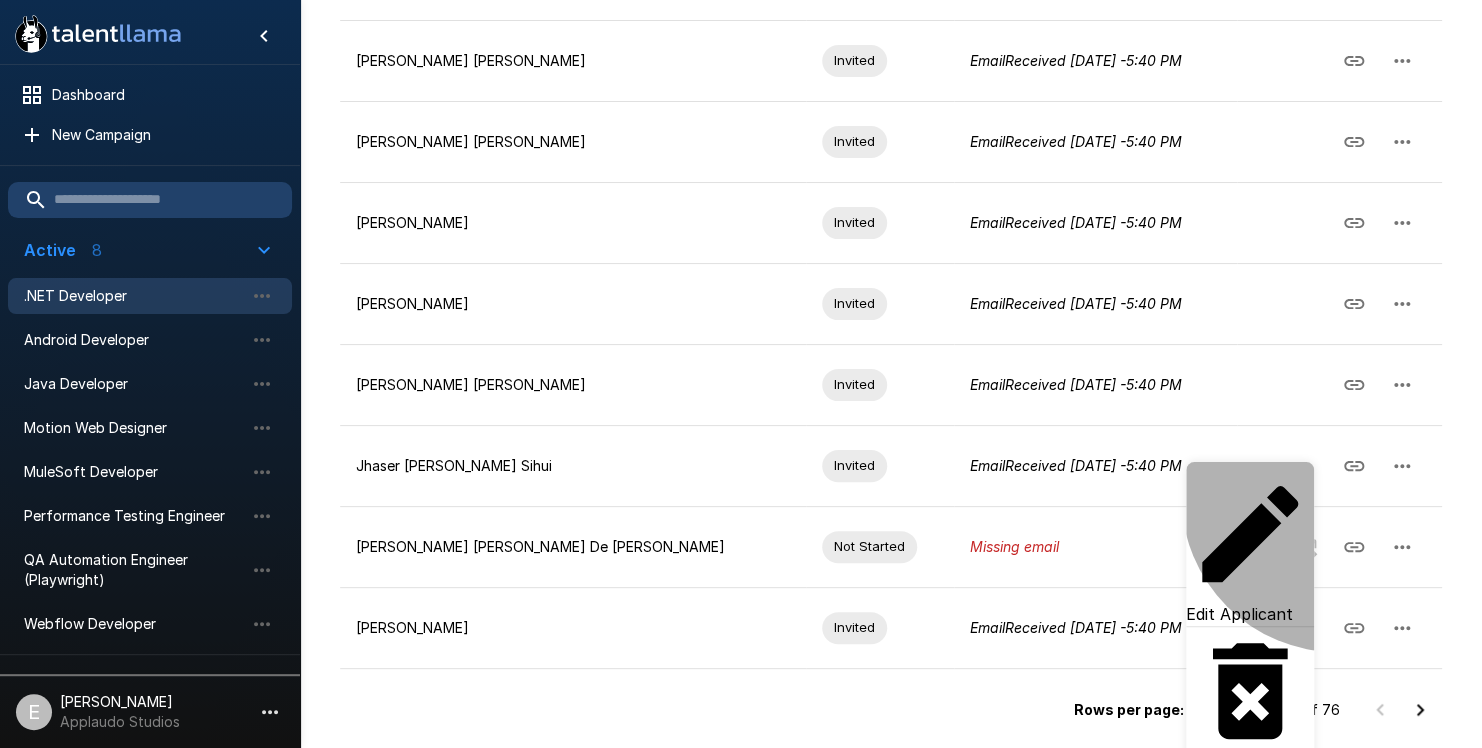 click on "Edit Applicant" at bounding box center [1250, 548] 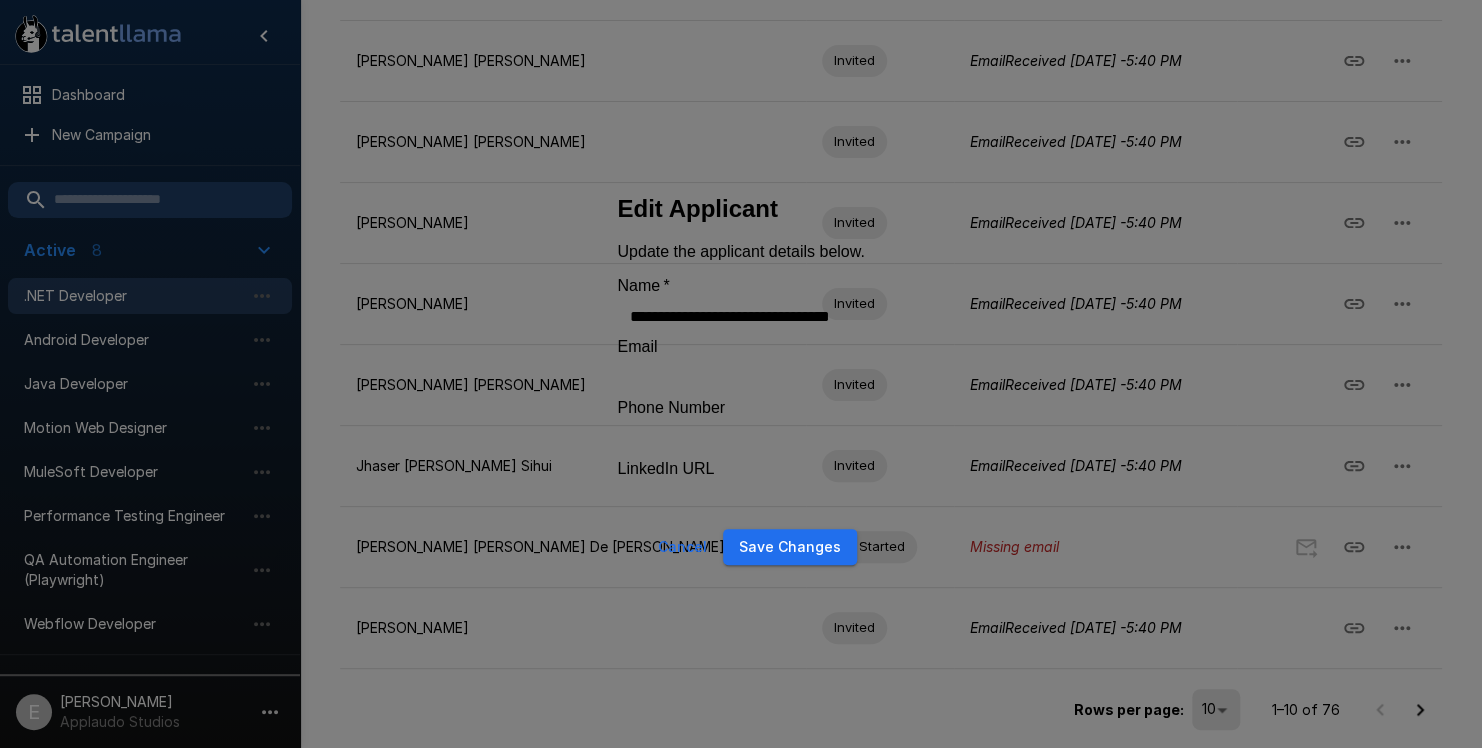 click on "Email" at bounding box center [752, 377] 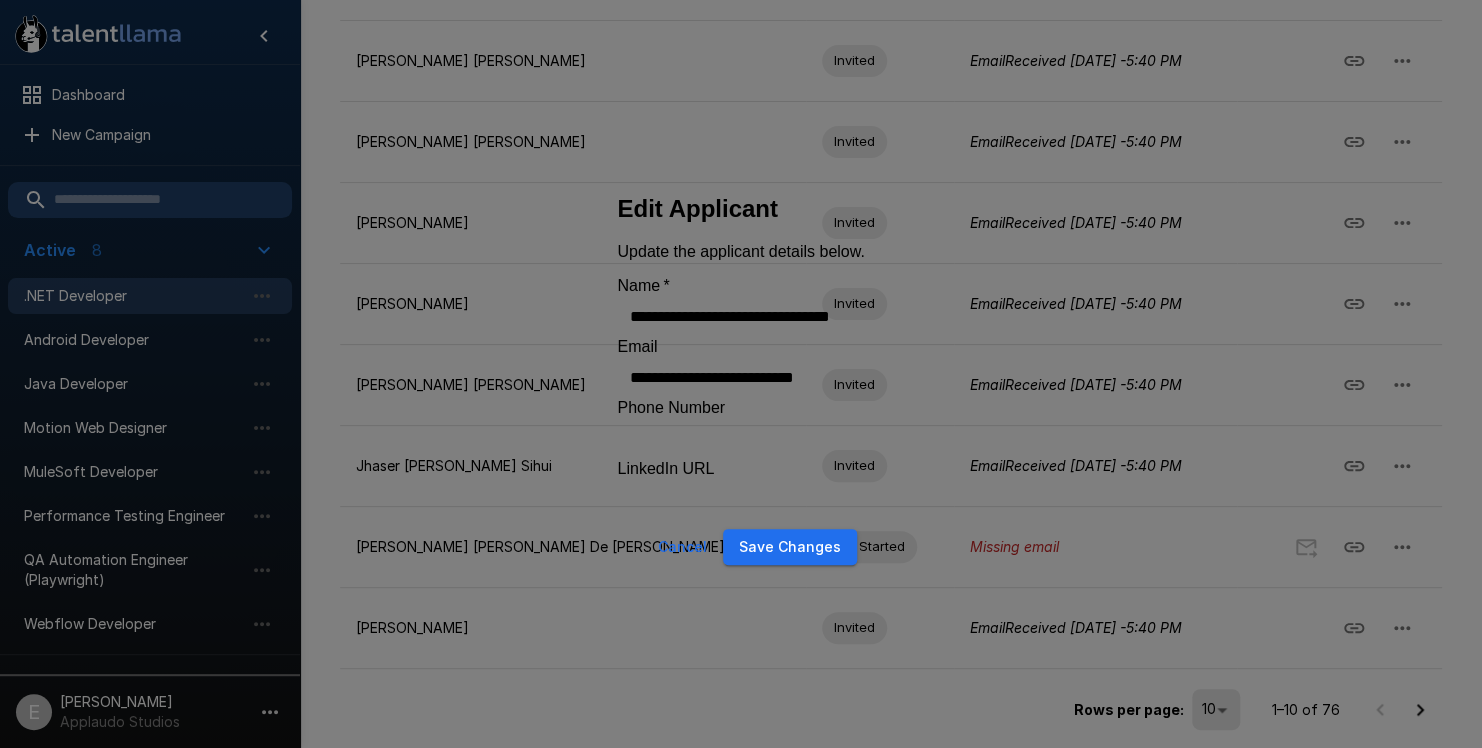 type on "**********" 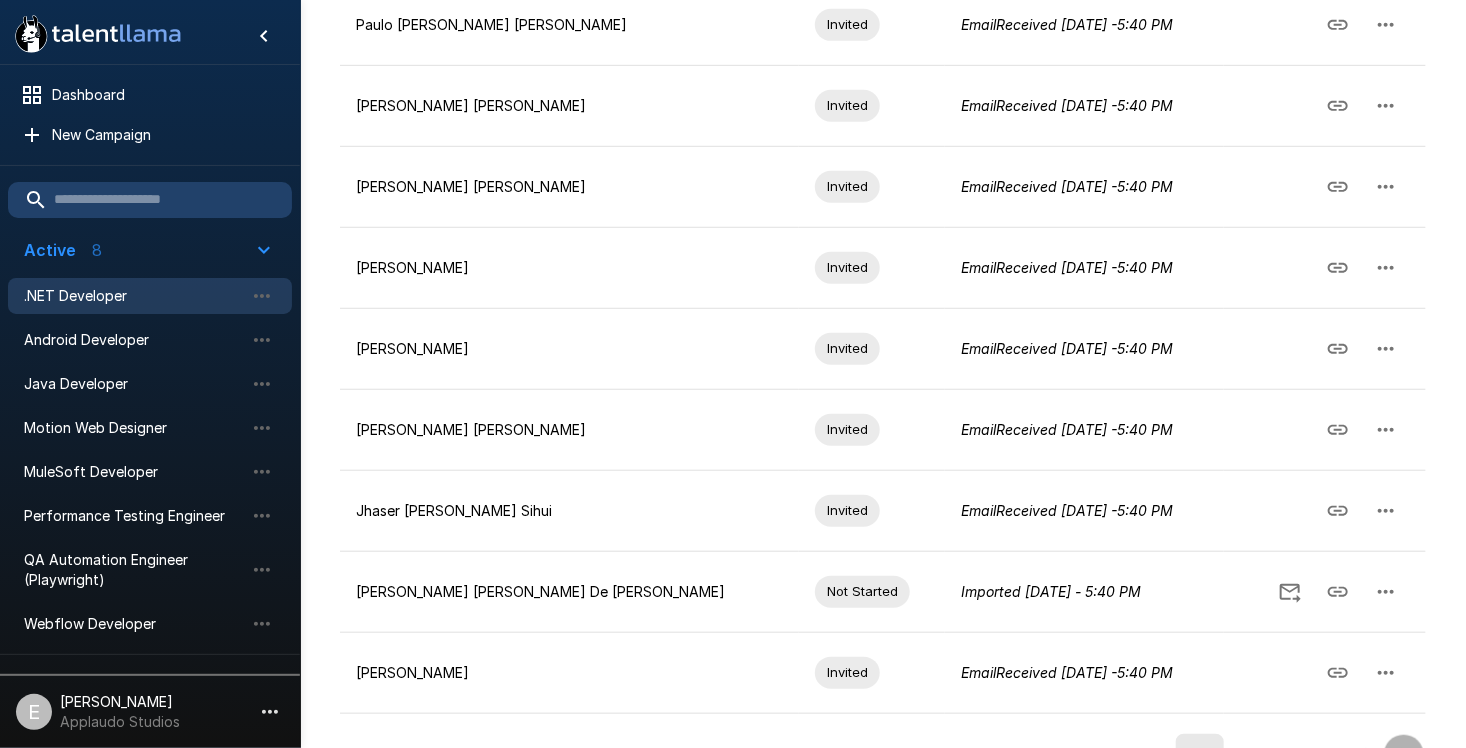 click 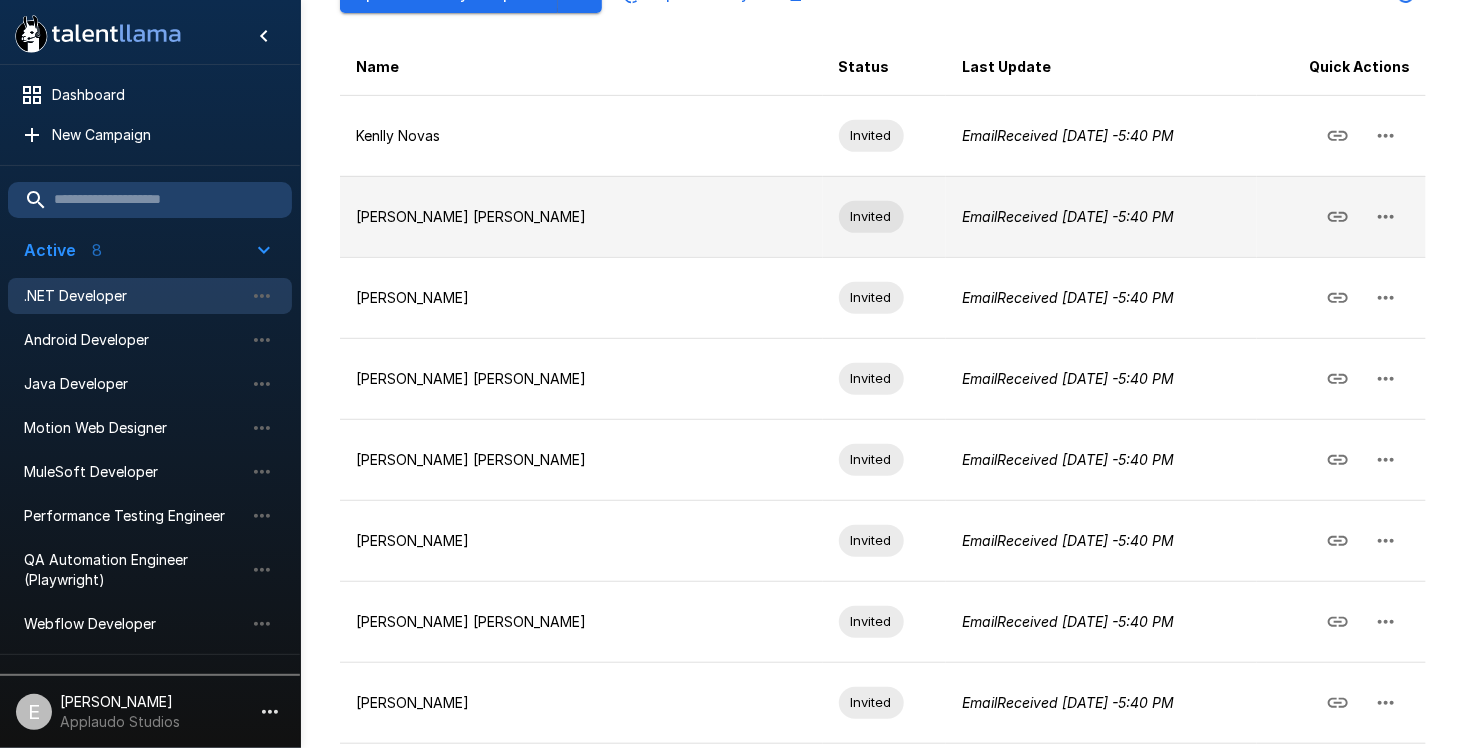 scroll, scrollTop: 592, scrollLeft: 0, axis: vertical 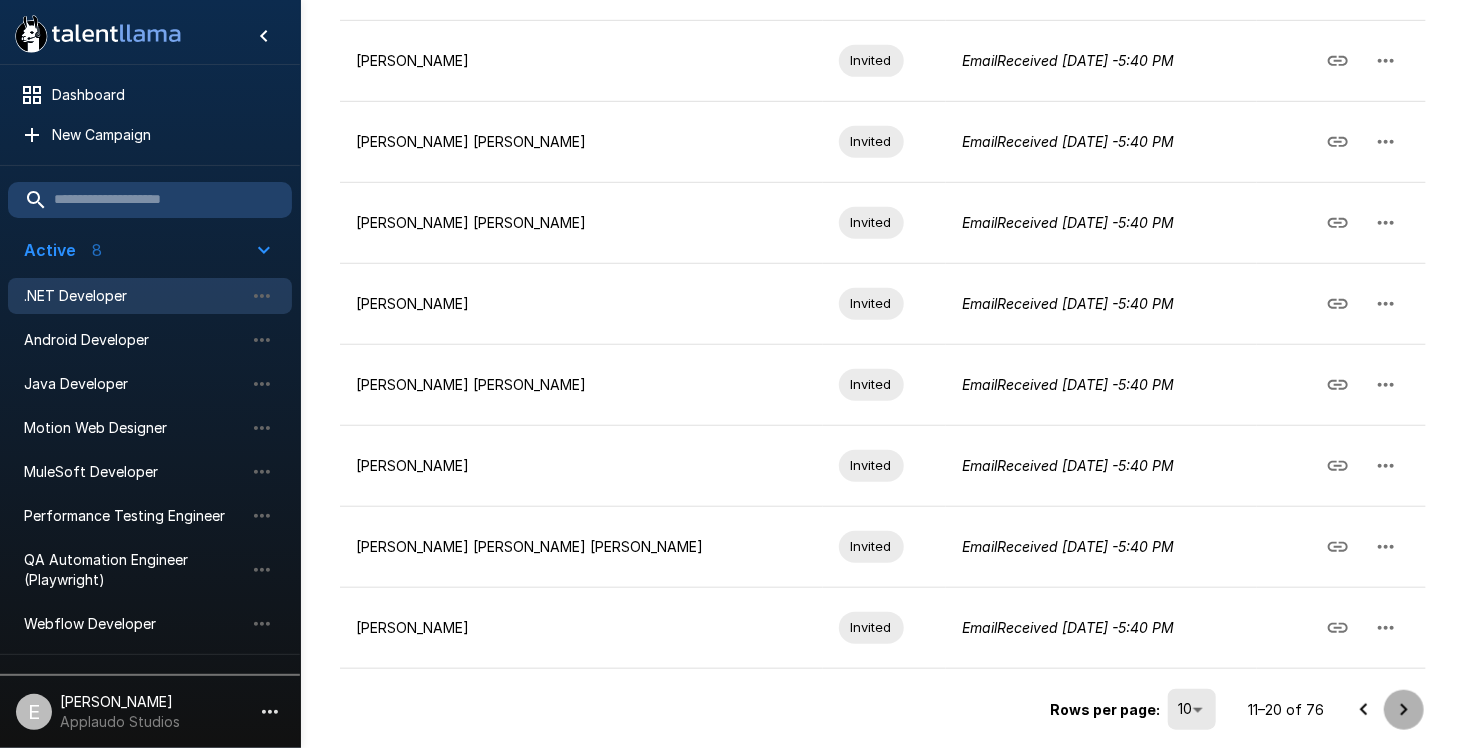click 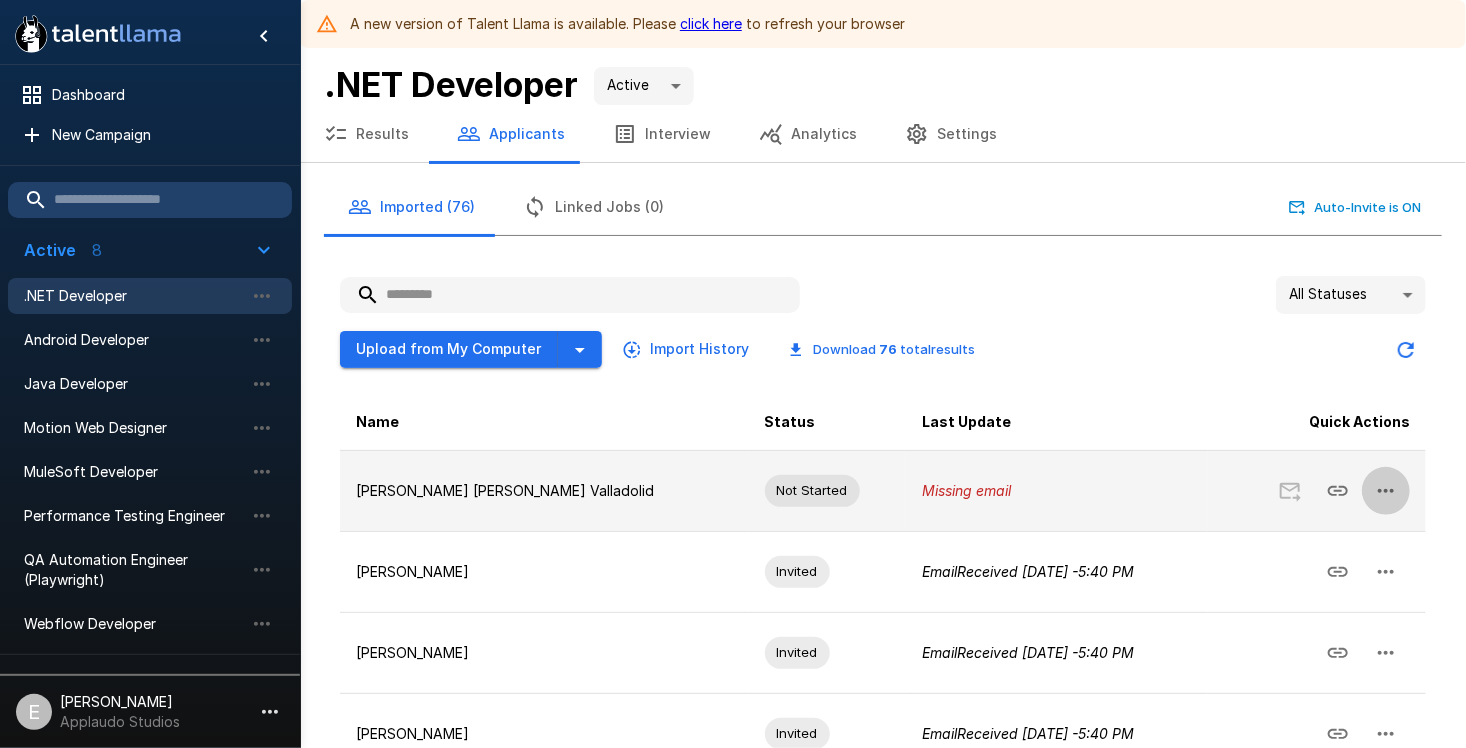 click at bounding box center (1386, 491) 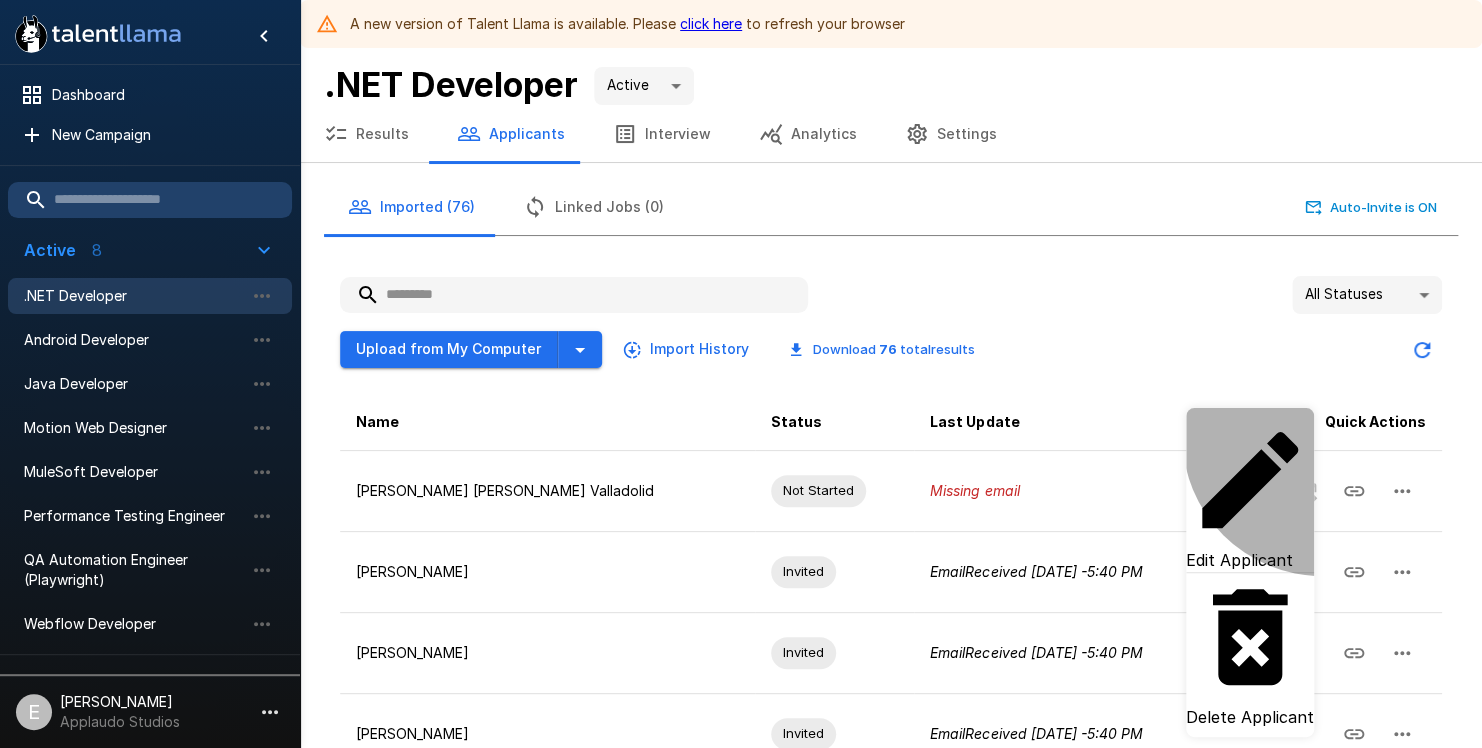 click on "Edit Applicant" at bounding box center [1239, 560] 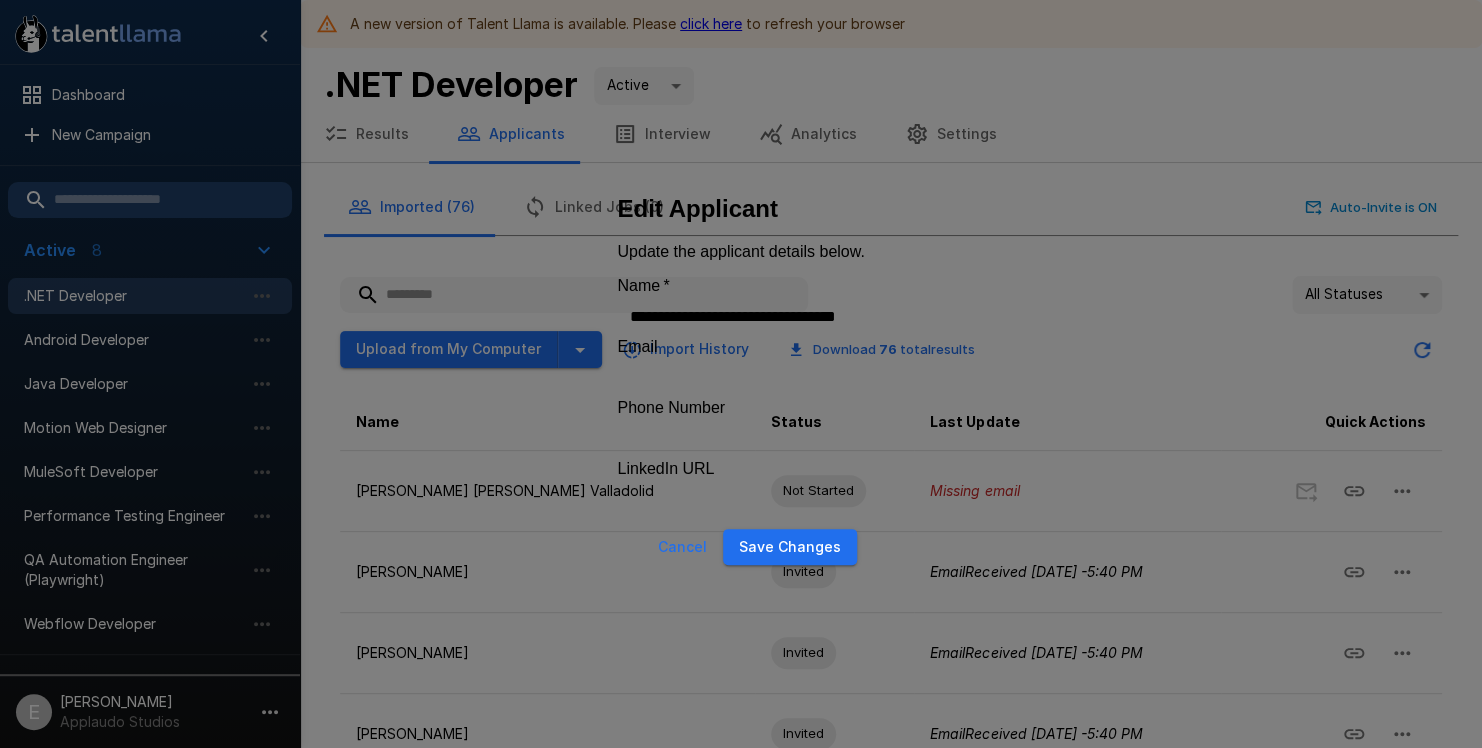 click on "Email" at bounding box center (752, 377) 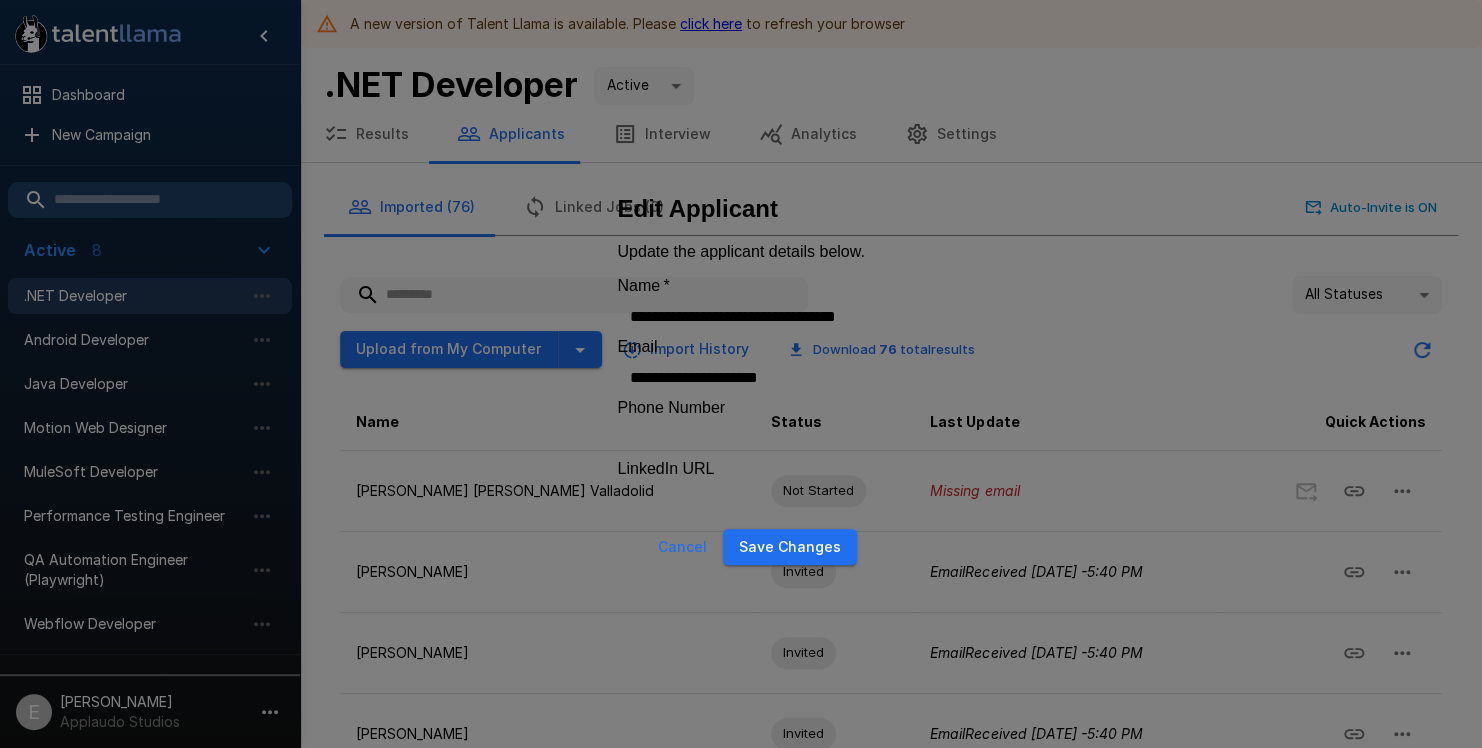 type on "**********" 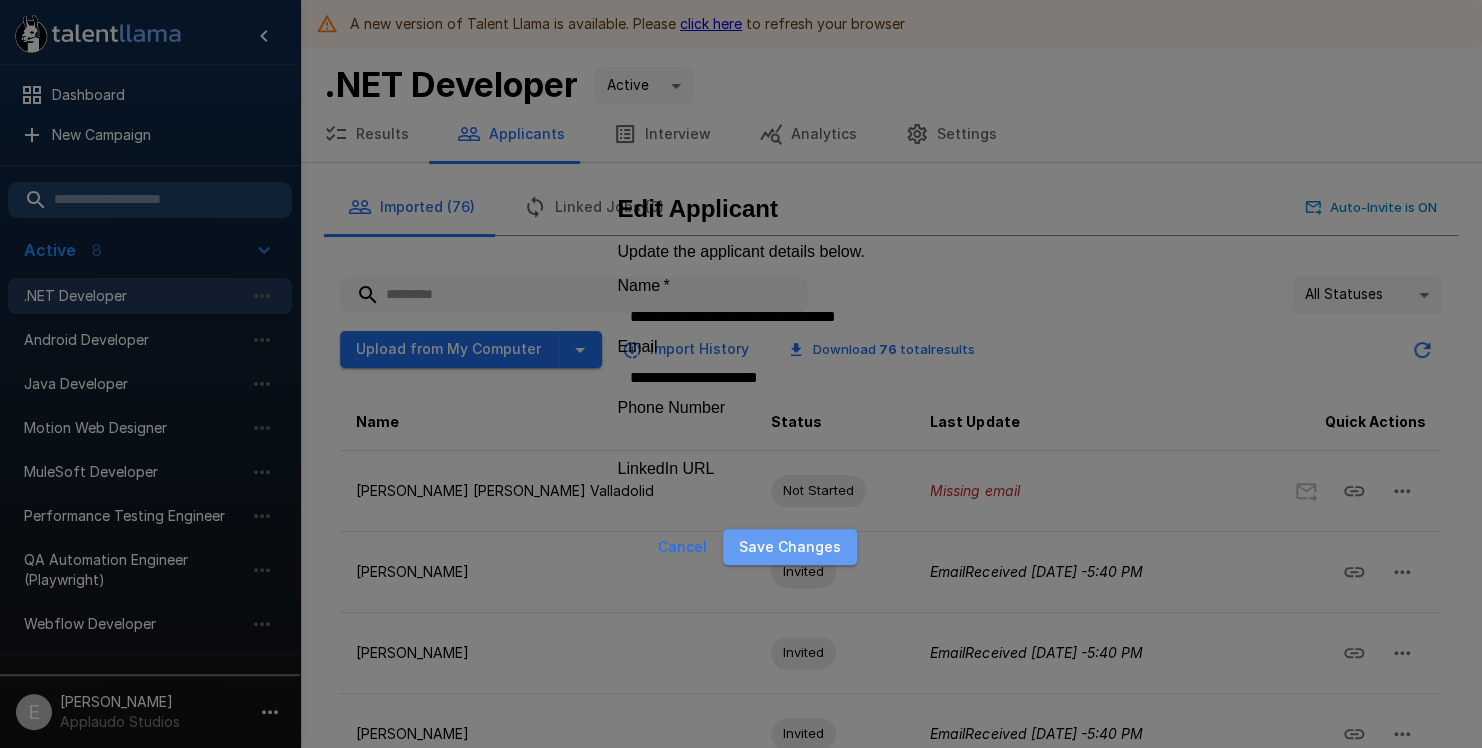 click on "Save Changes" at bounding box center (790, 547) 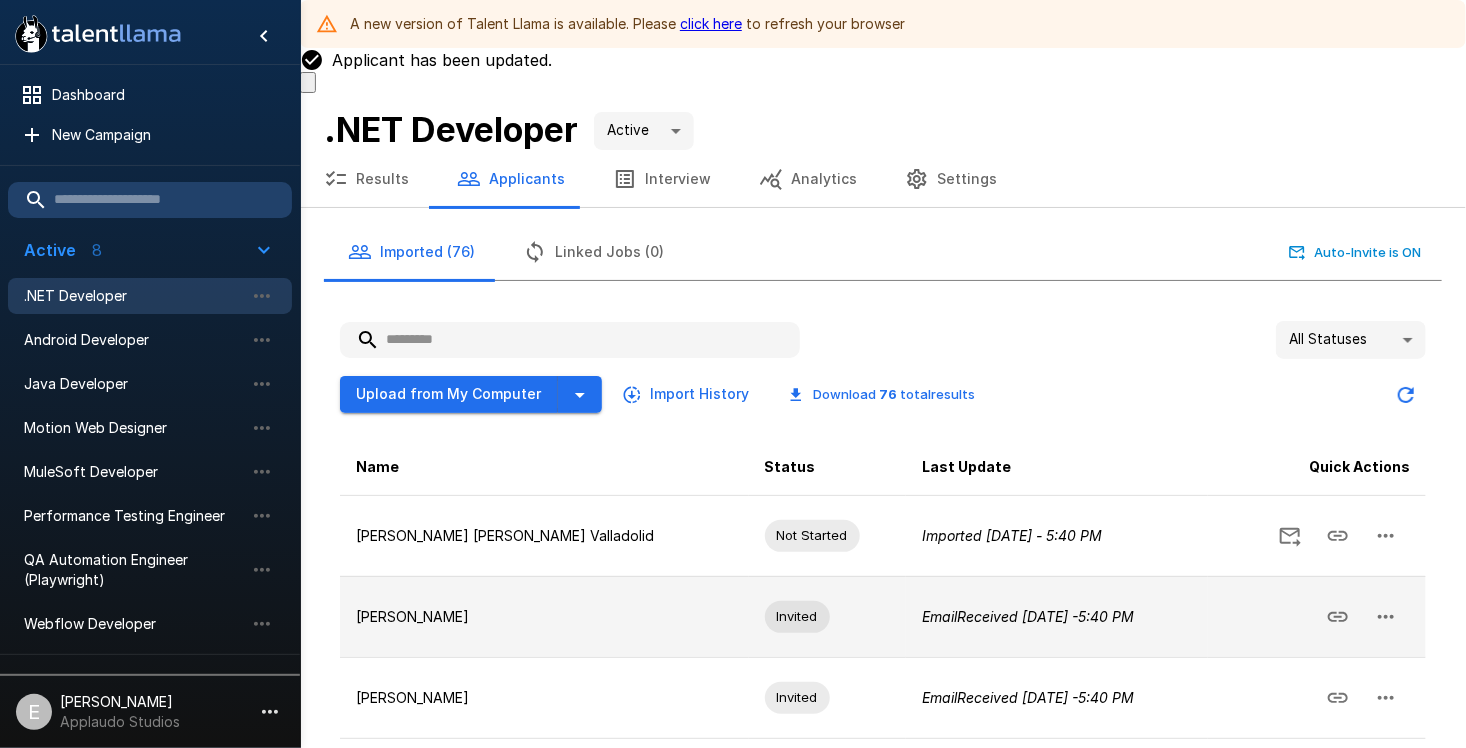 scroll, scrollTop: 0, scrollLeft: 0, axis: both 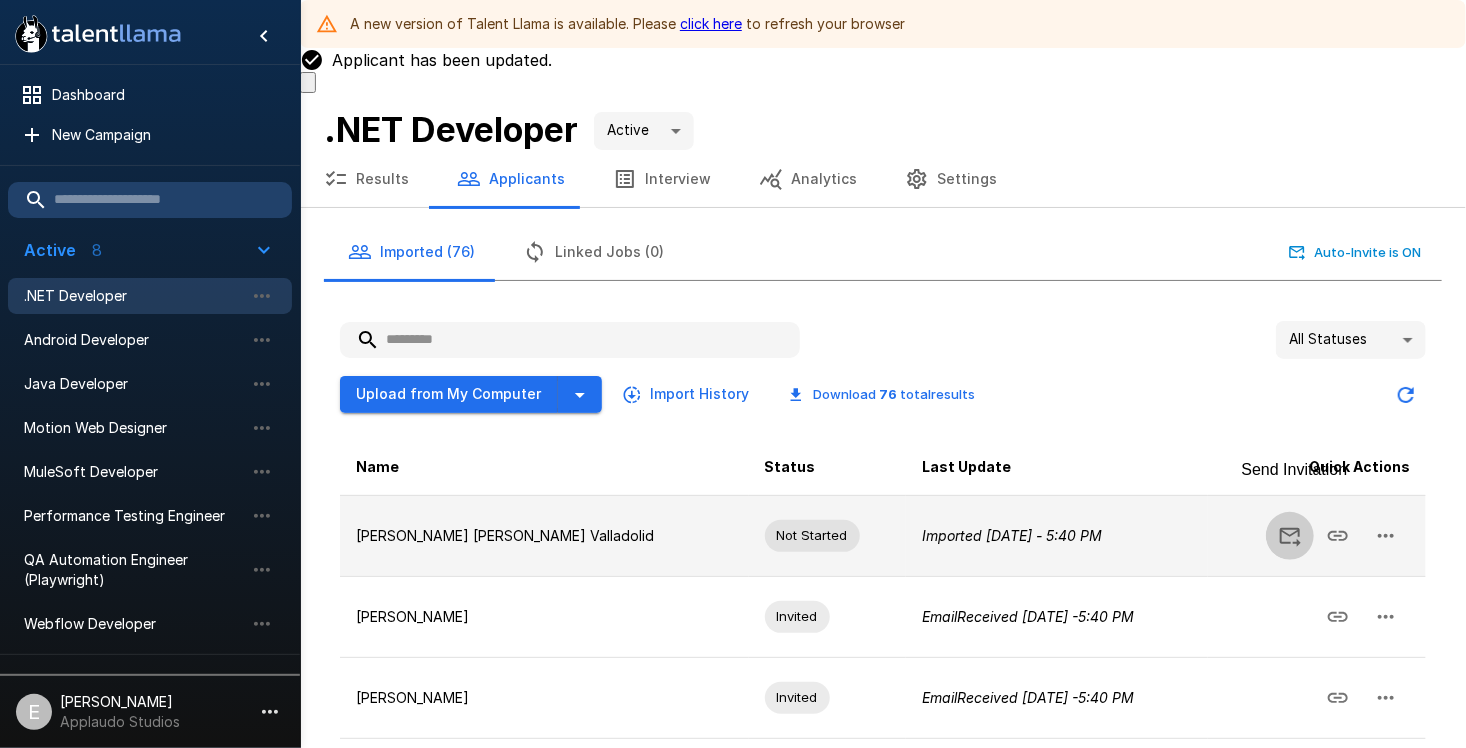 click 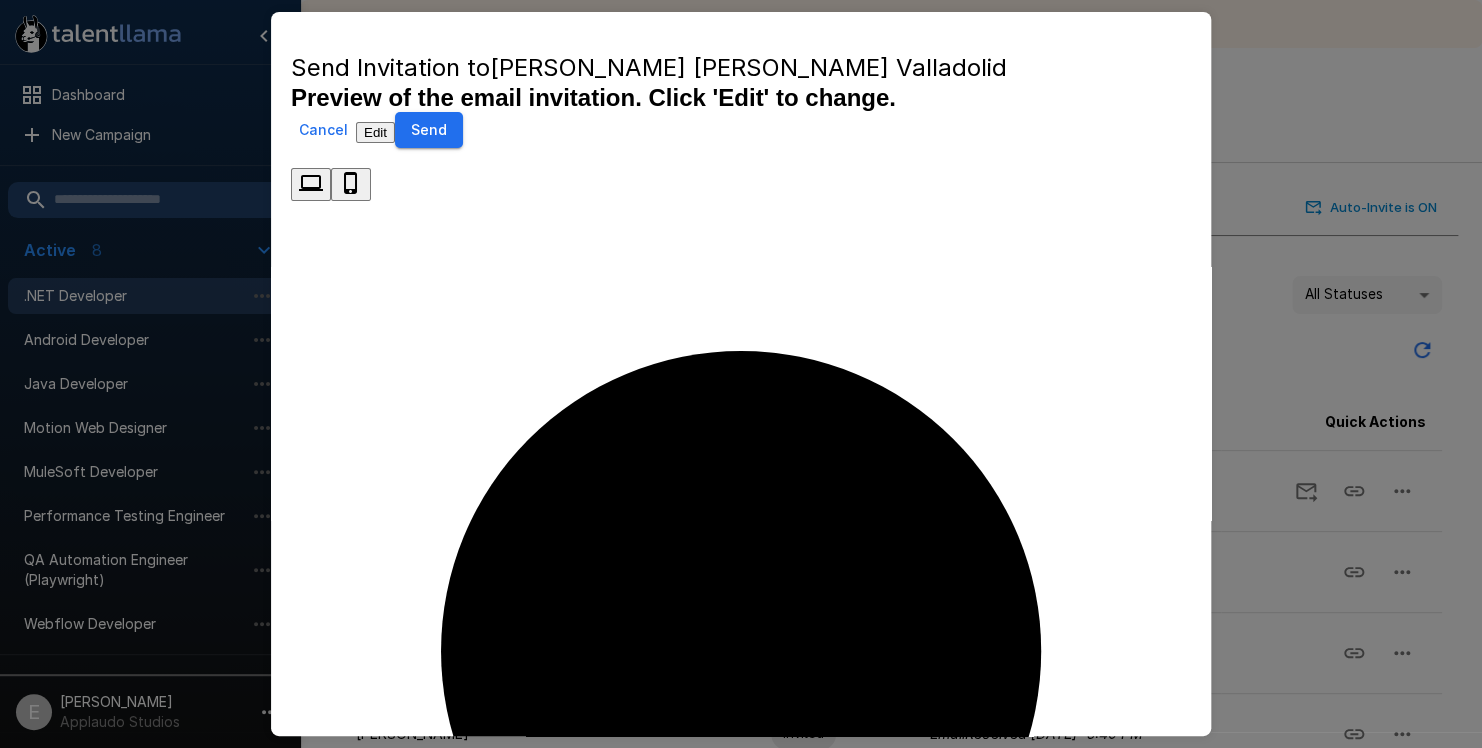 click on "Send" at bounding box center (429, 130) 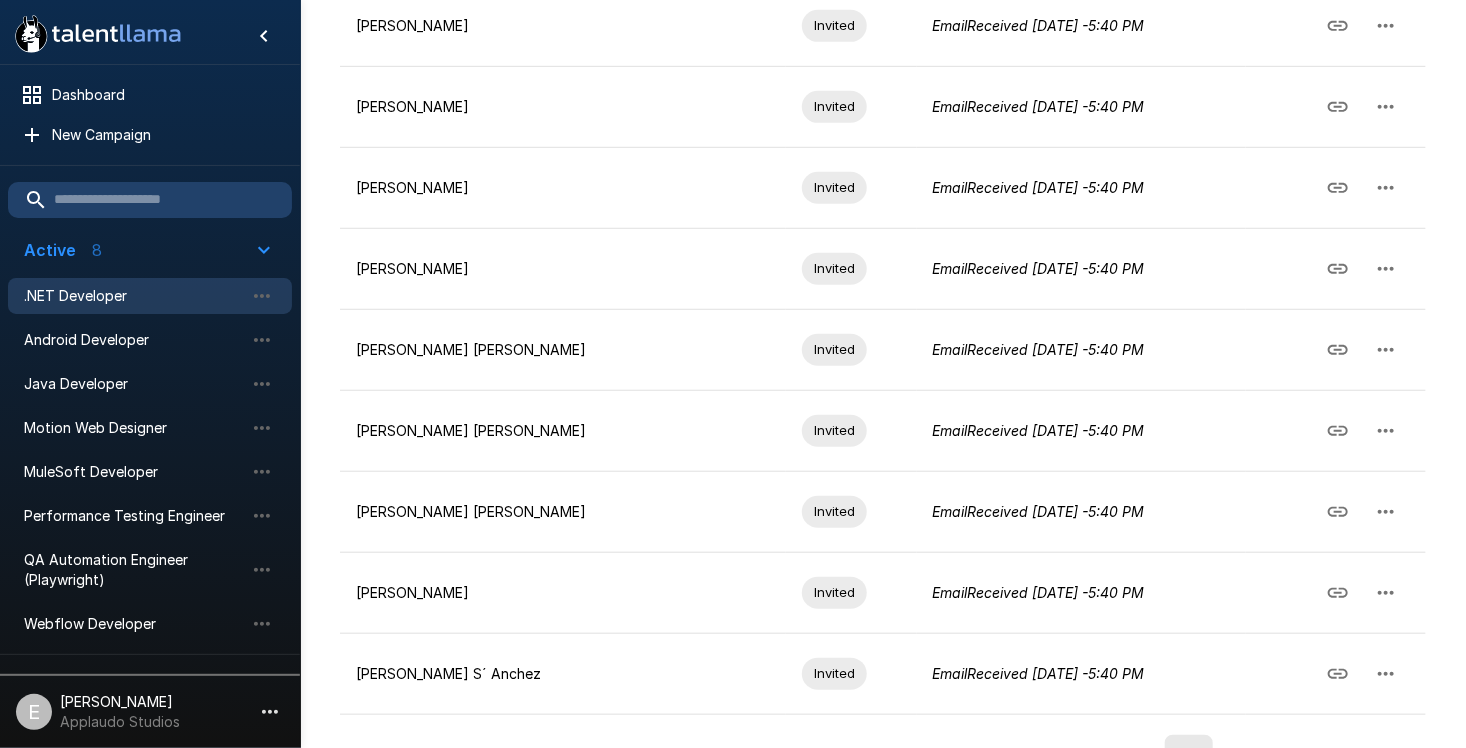 scroll, scrollTop: 592, scrollLeft: 0, axis: vertical 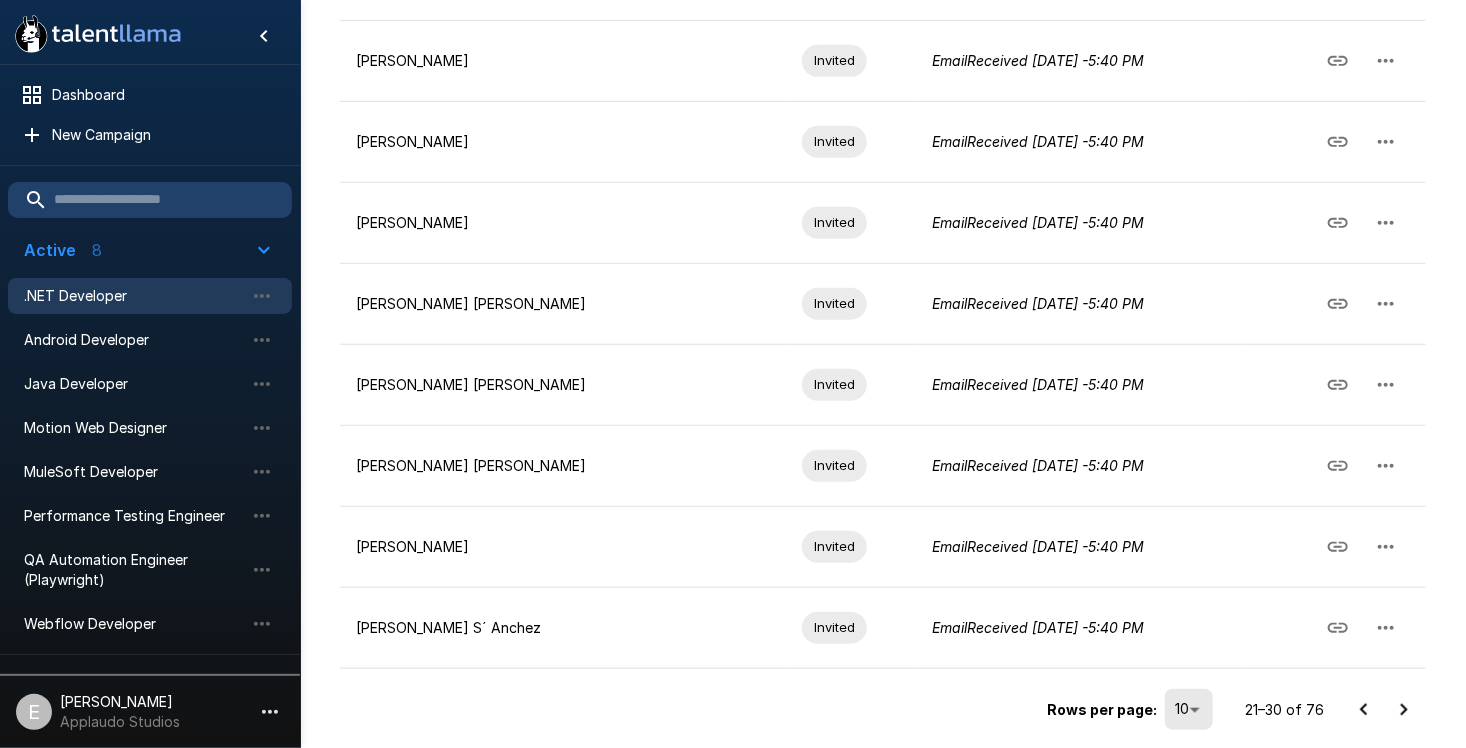 click 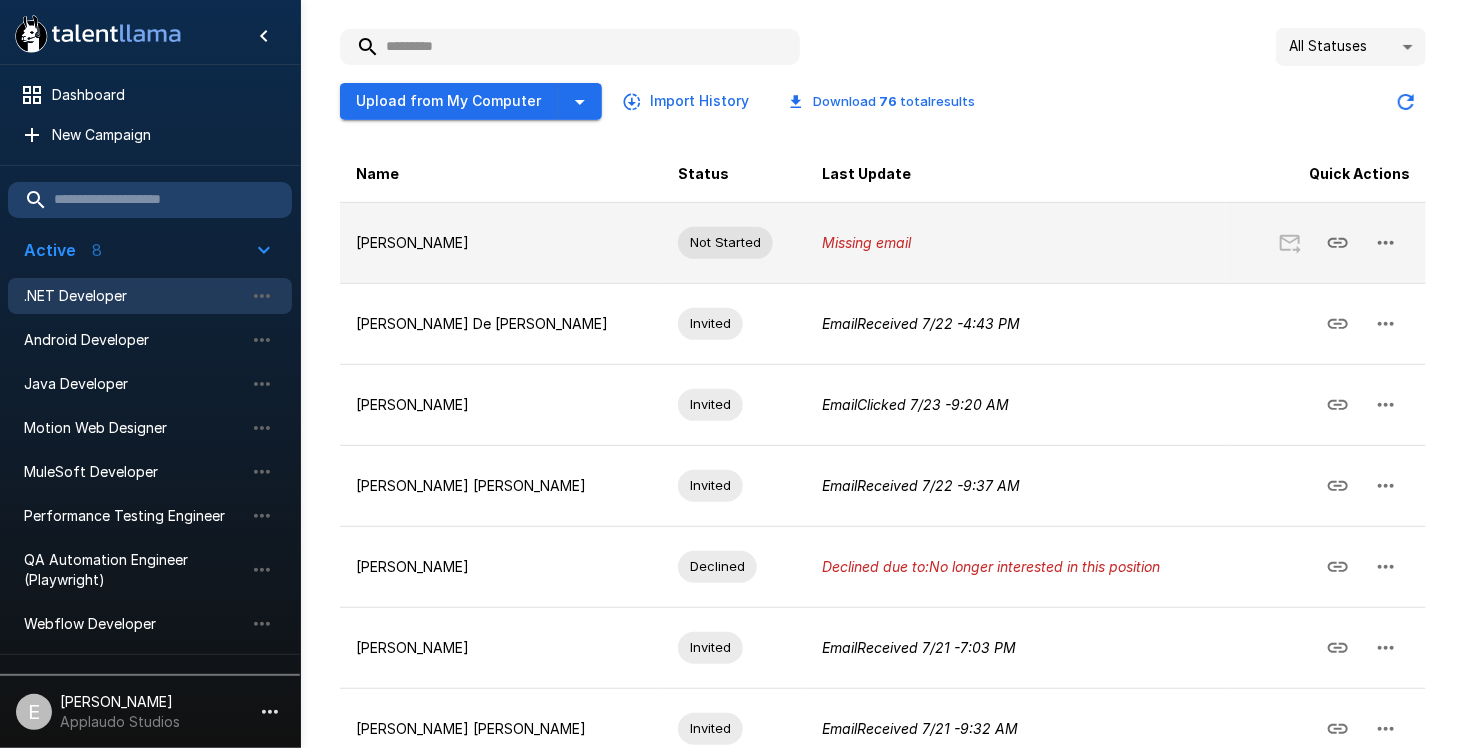 scroll, scrollTop: 263, scrollLeft: 0, axis: vertical 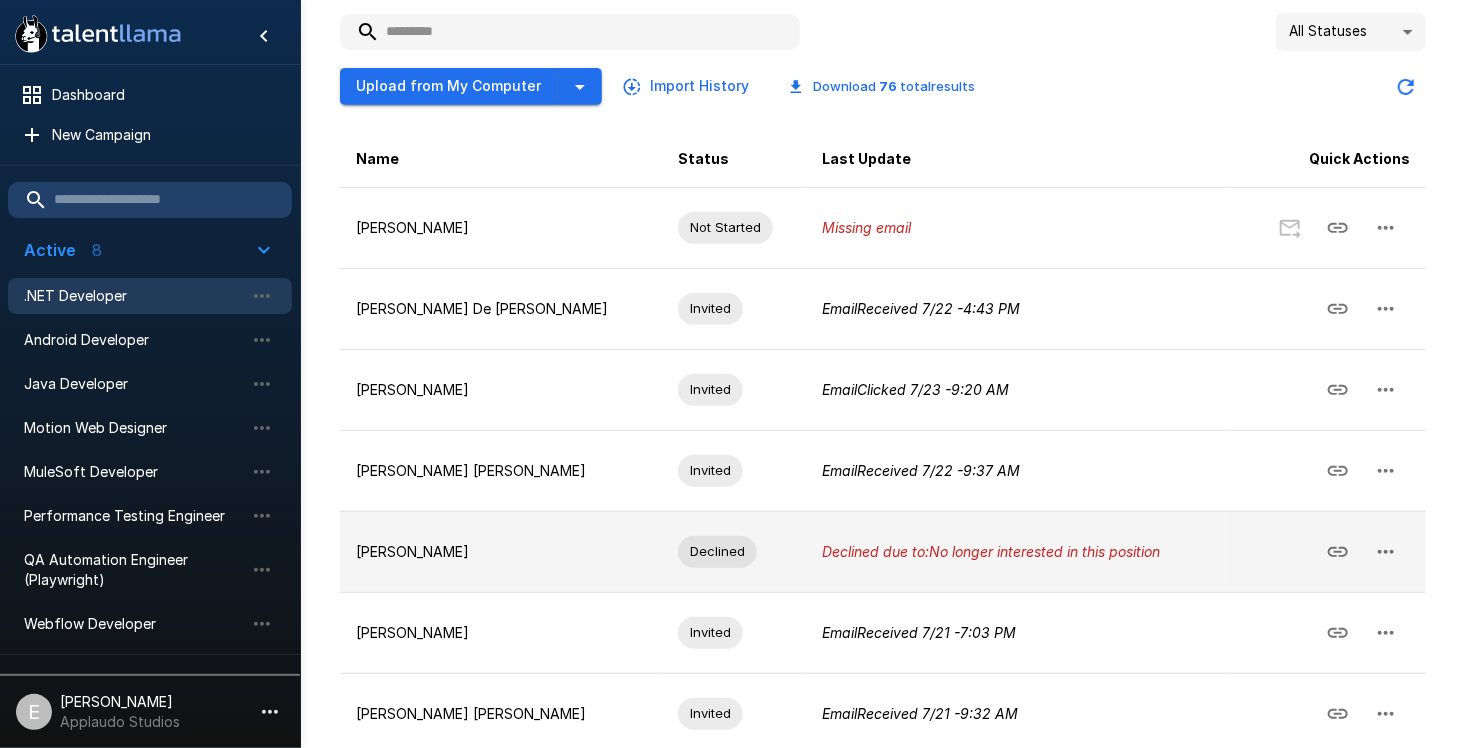 click 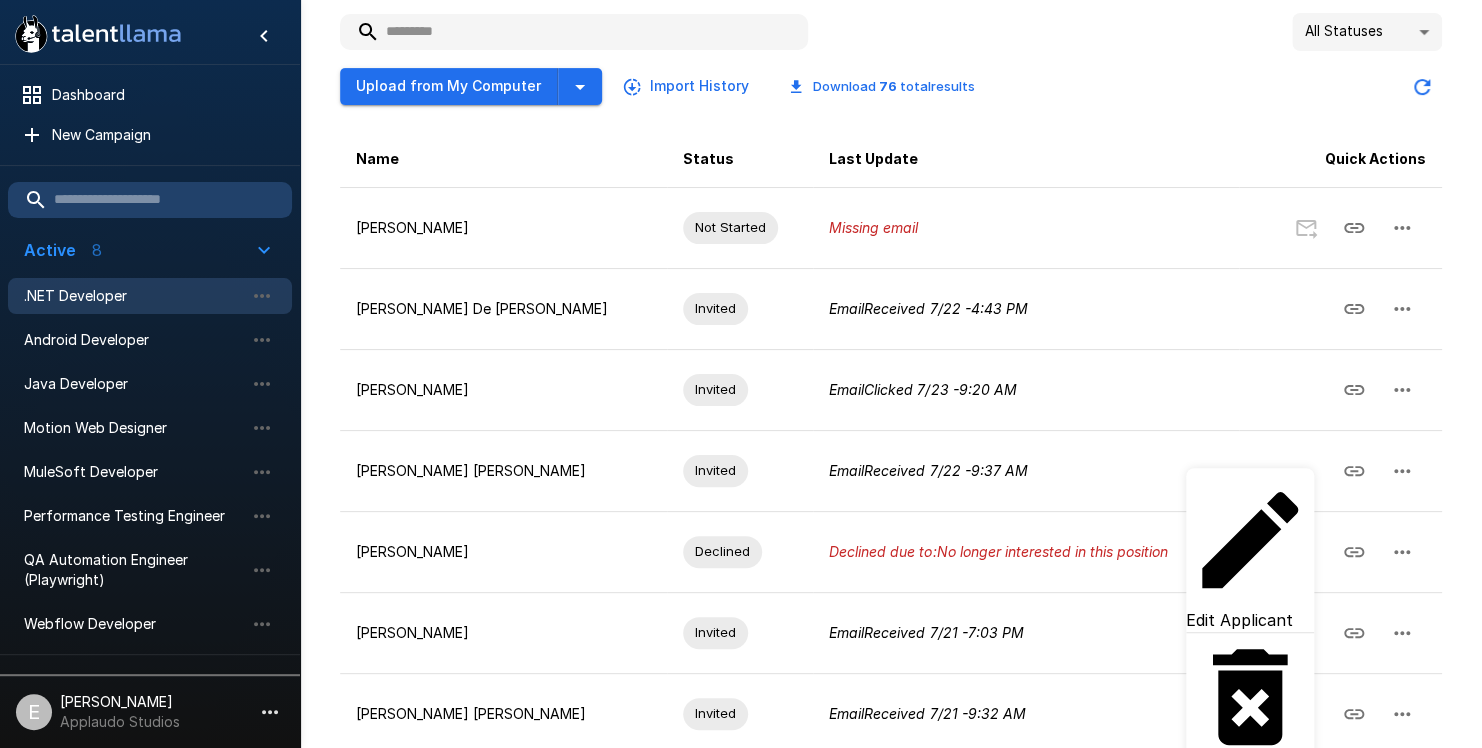 click at bounding box center (741, 374) 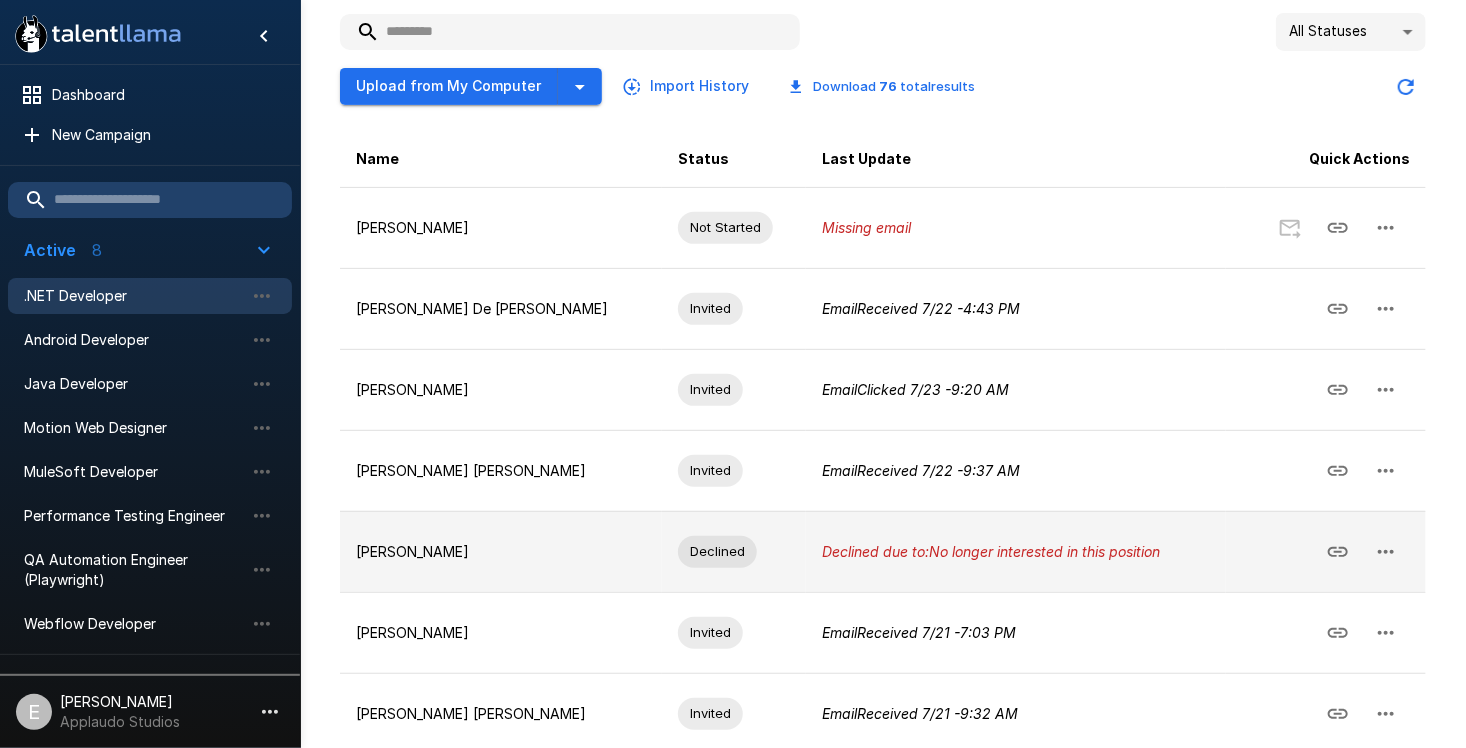 click on "Declined due to:  No longer interested in this position" at bounding box center (991, 551) 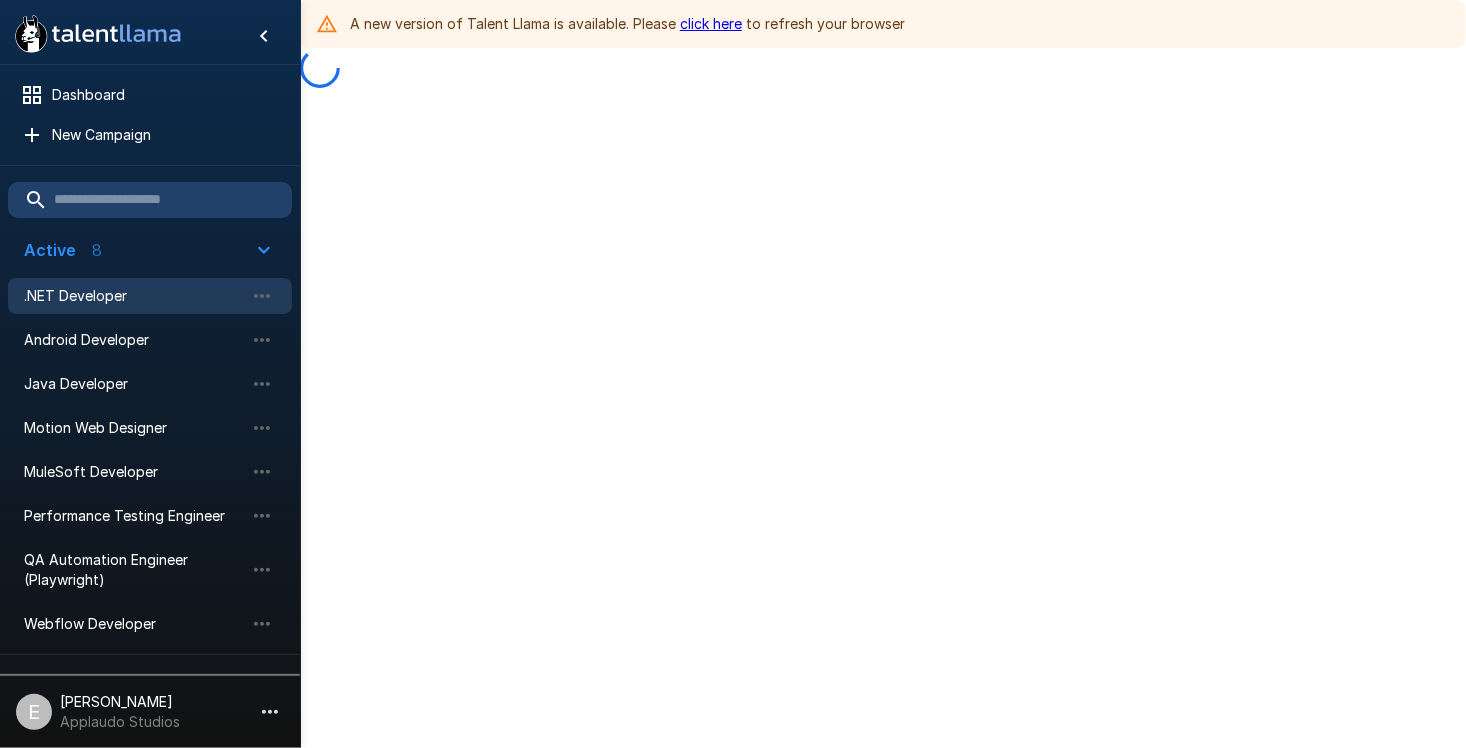 scroll, scrollTop: 0, scrollLeft: 0, axis: both 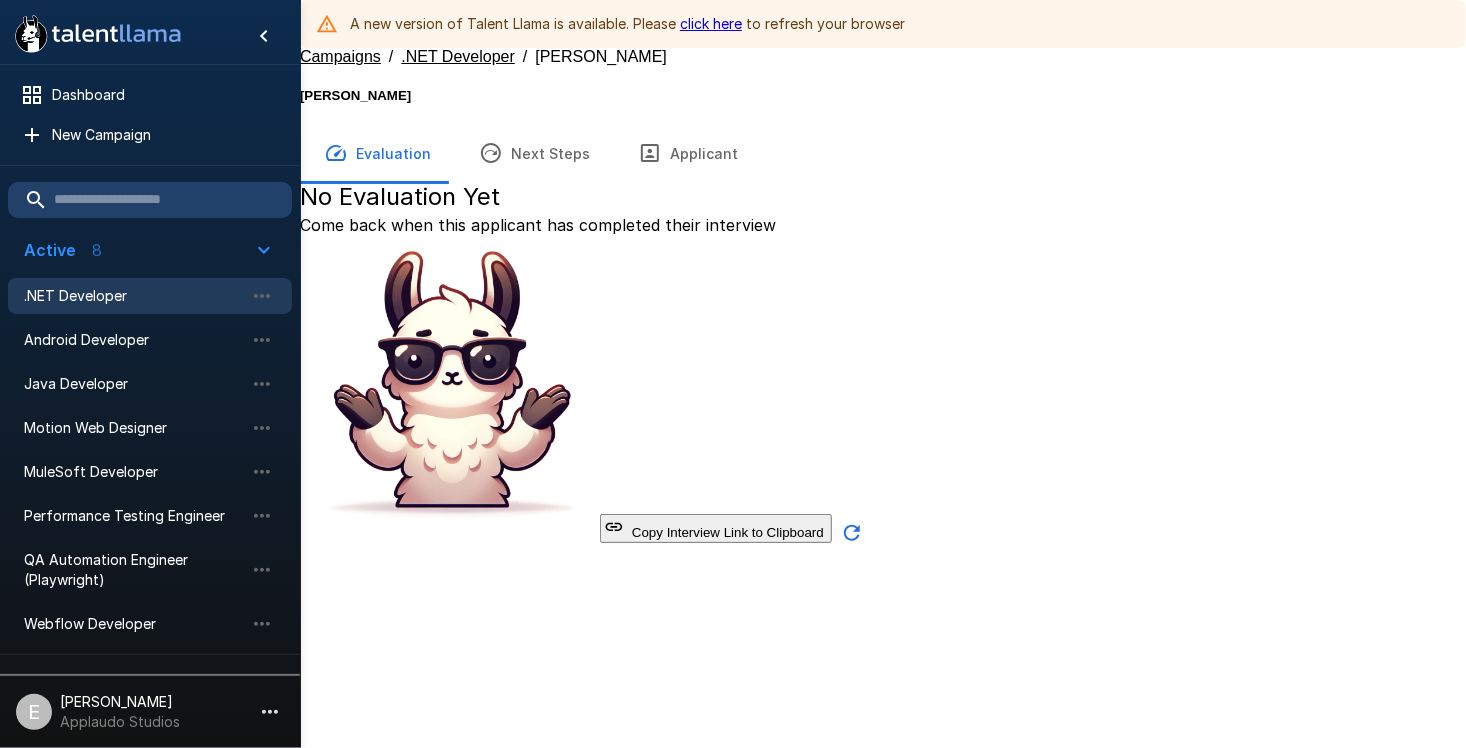click on "Next Steps" at bounding box center (534, 153) 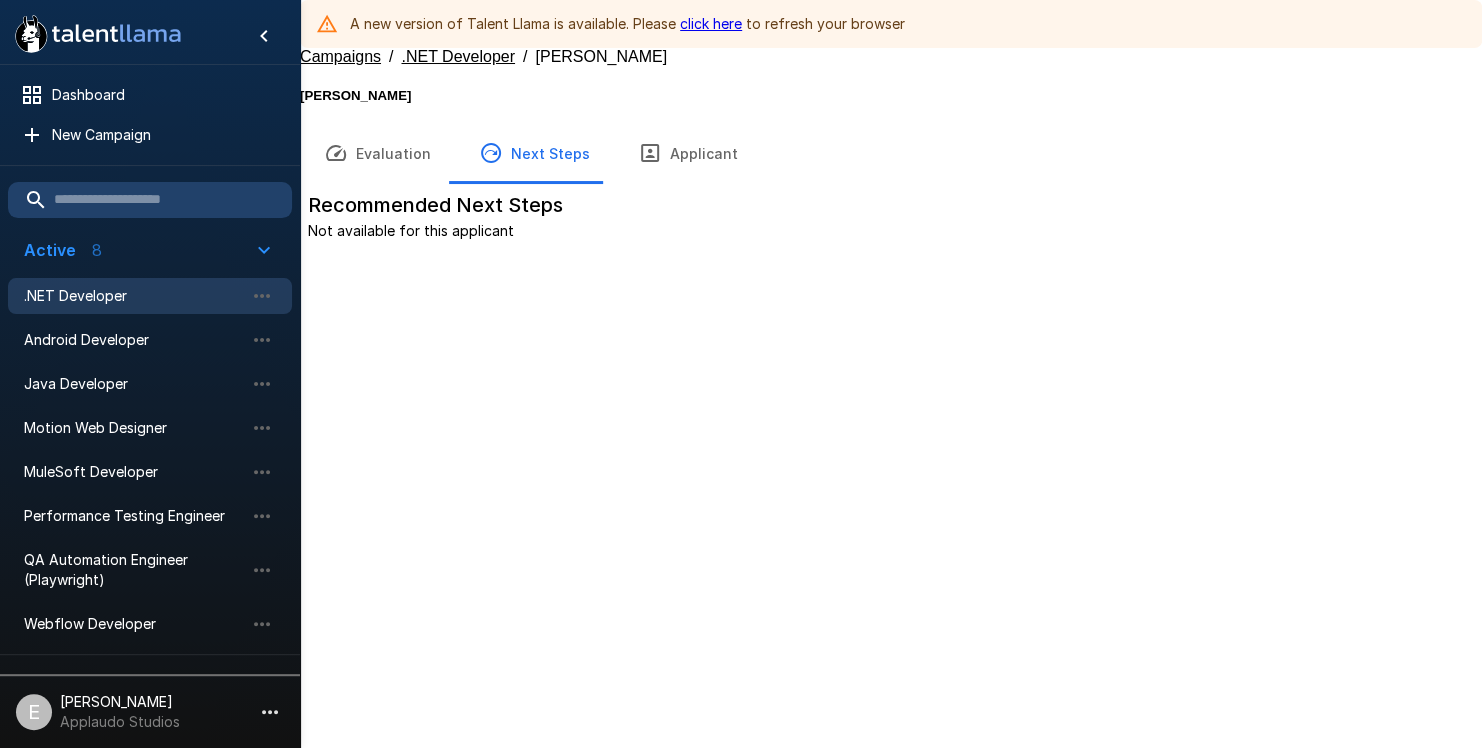 click on "Next Steps" at bounding box center (534, 153) 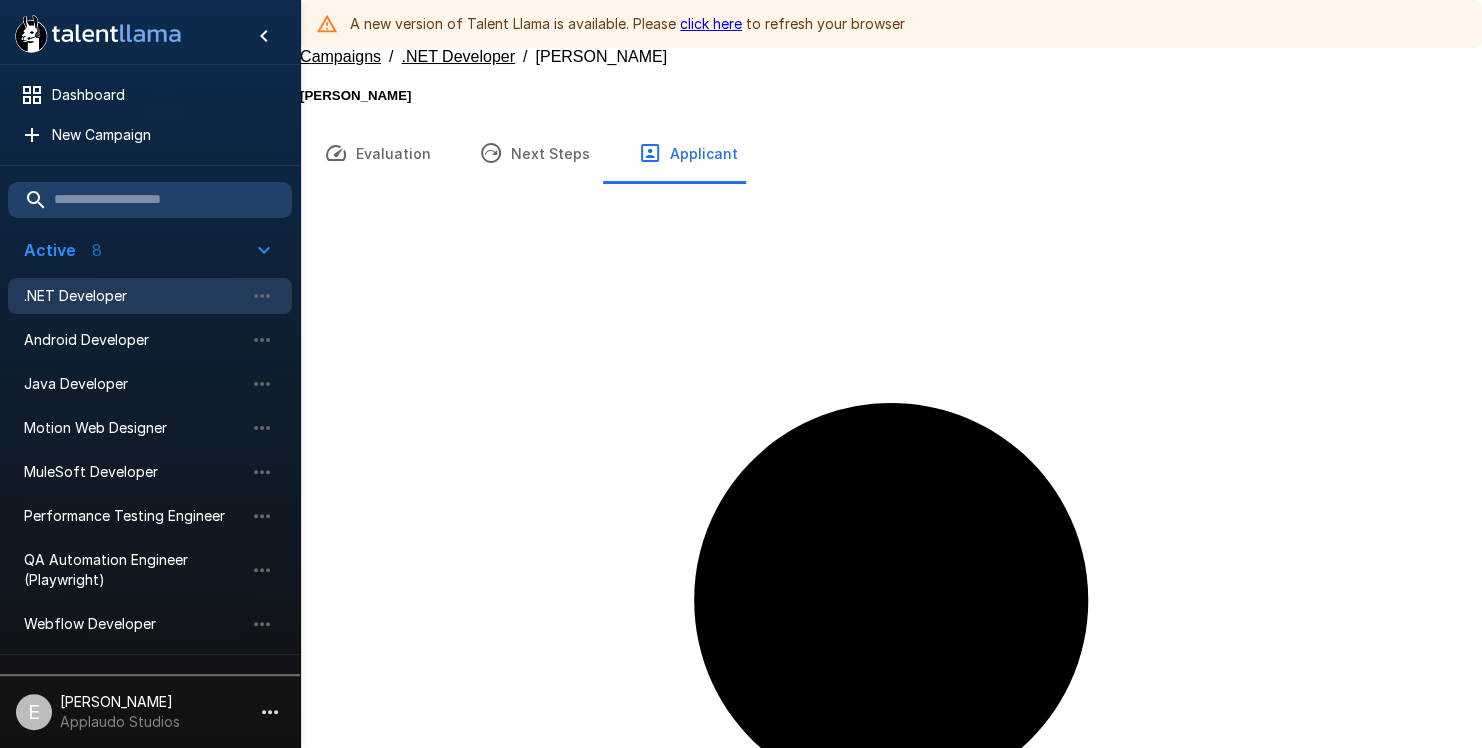 click on "Evaluation" at bounding box center (377, 153) 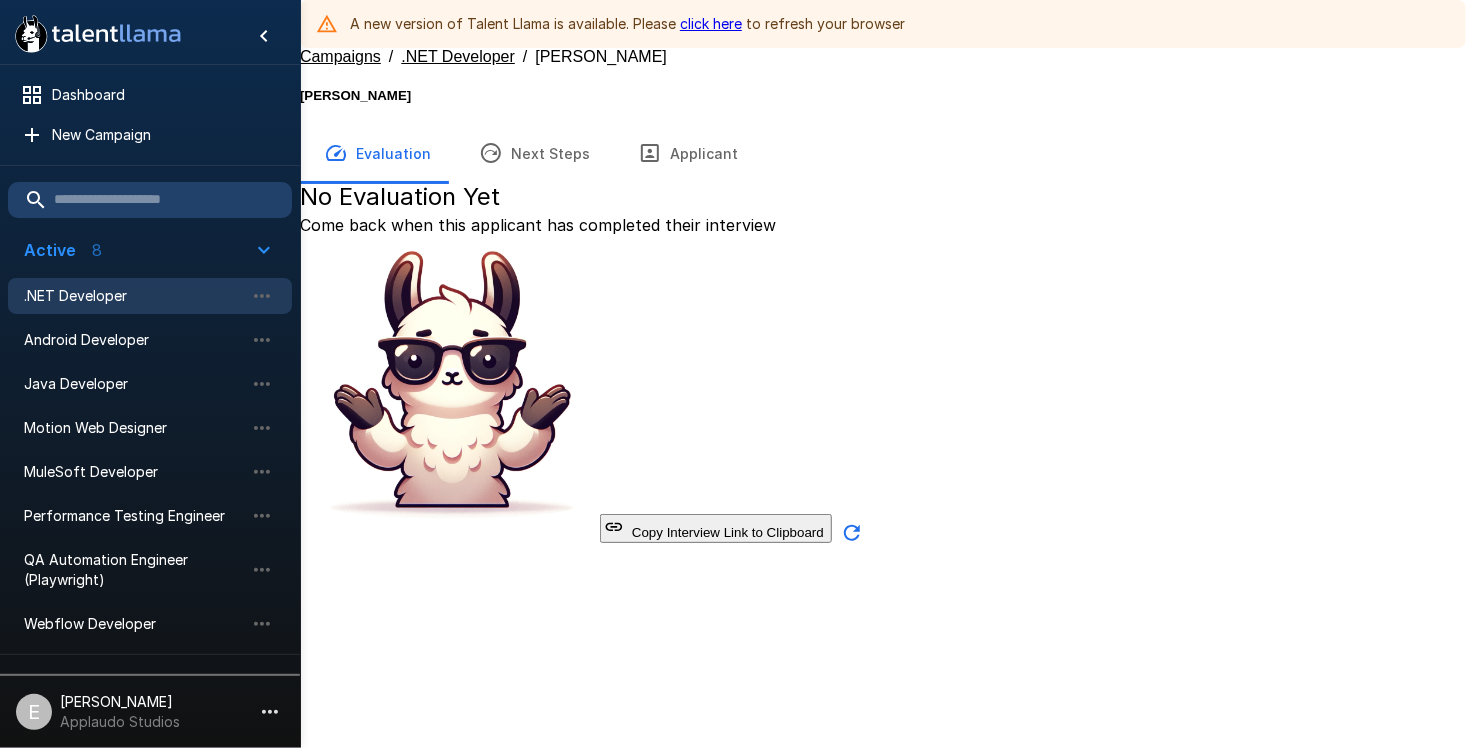 click on ".NET Developer" at bounding box center (134, 296) 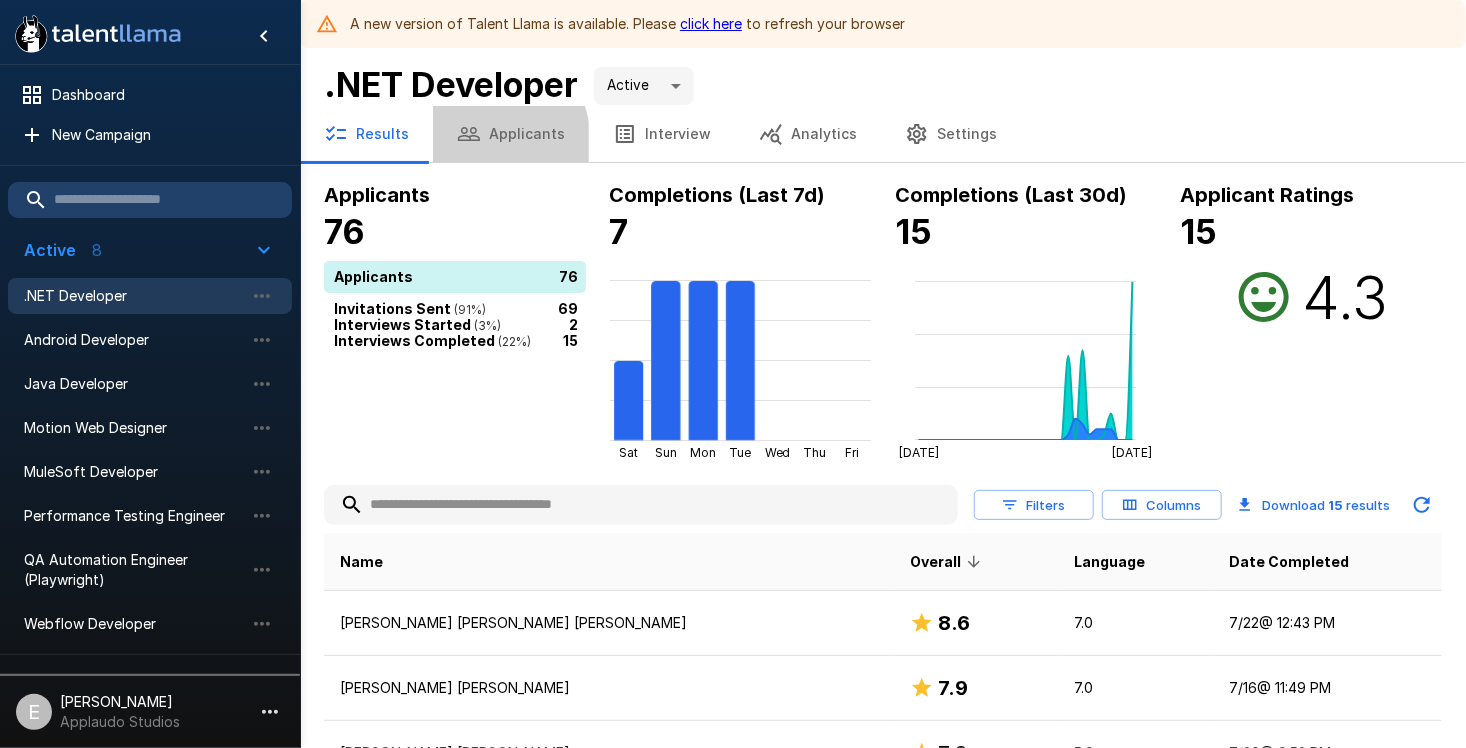 click 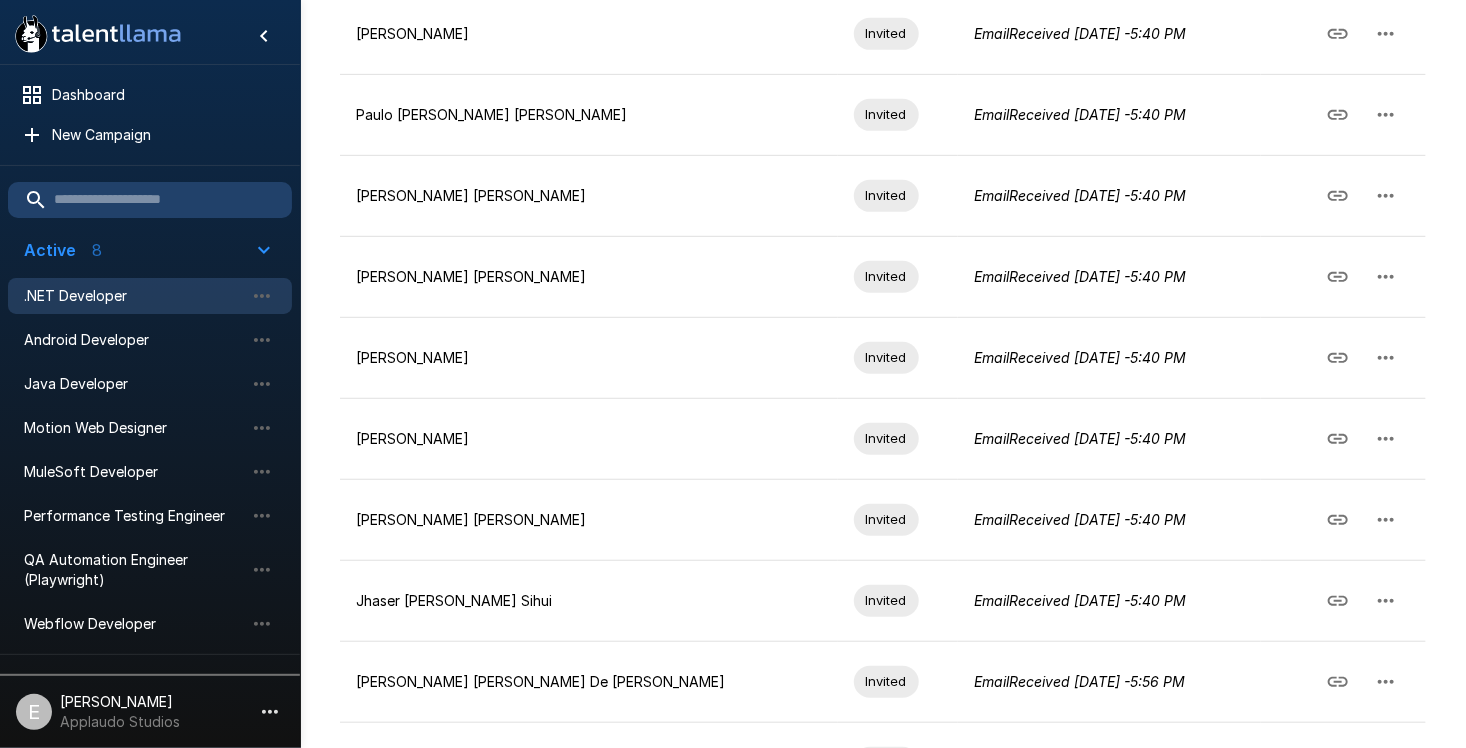 scroll, scrollTop: 592, scrollLeft: 0, axis: vertical 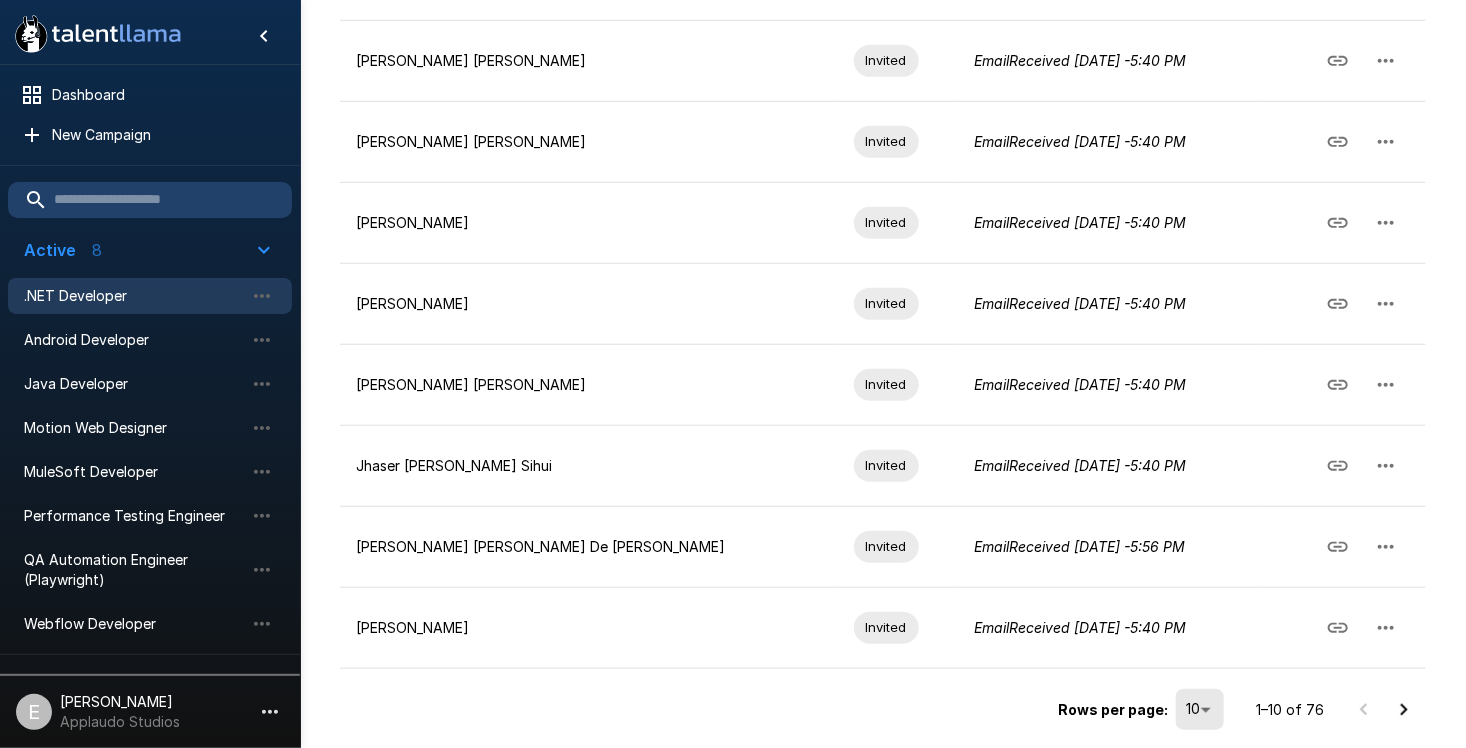 click 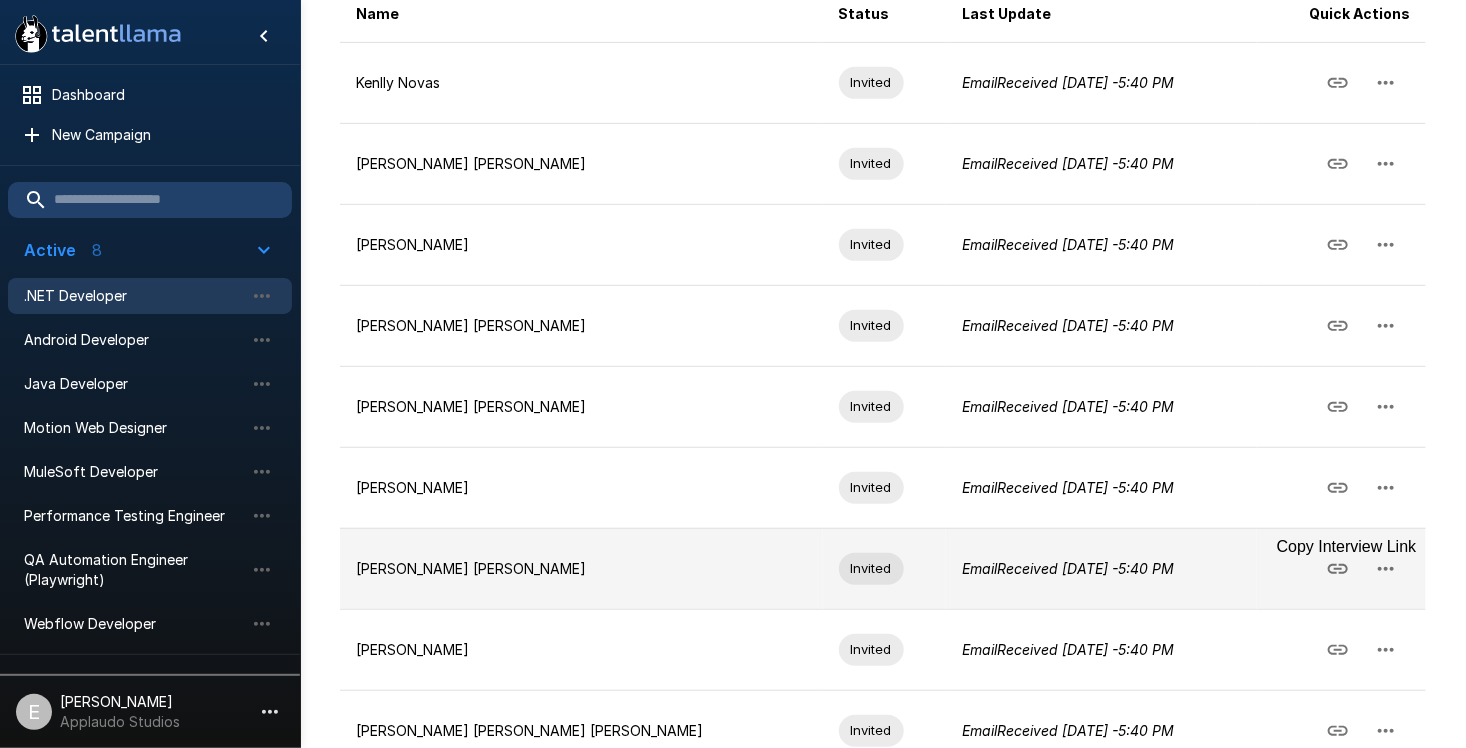 scroll, scrollTop: 592, scrollLeft: 0, axis: vertical 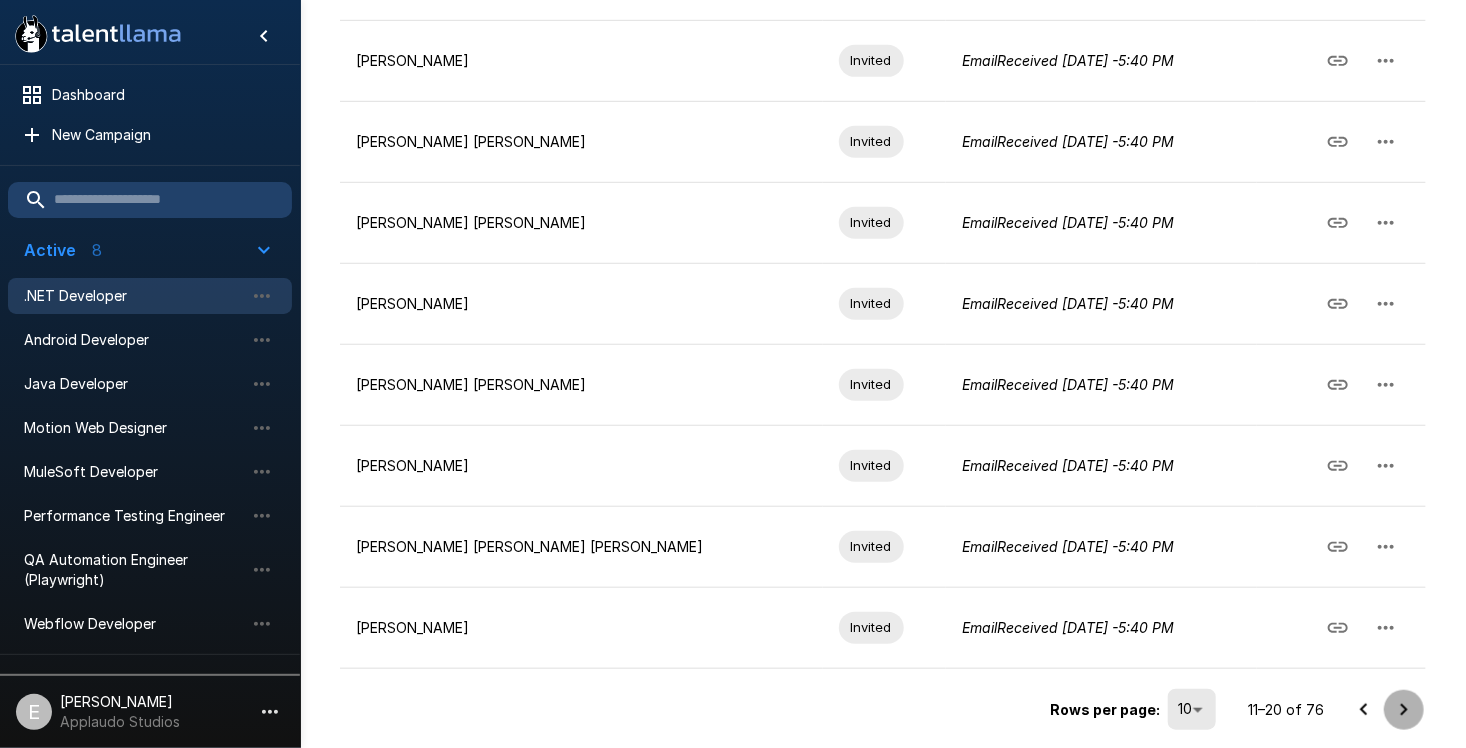 click 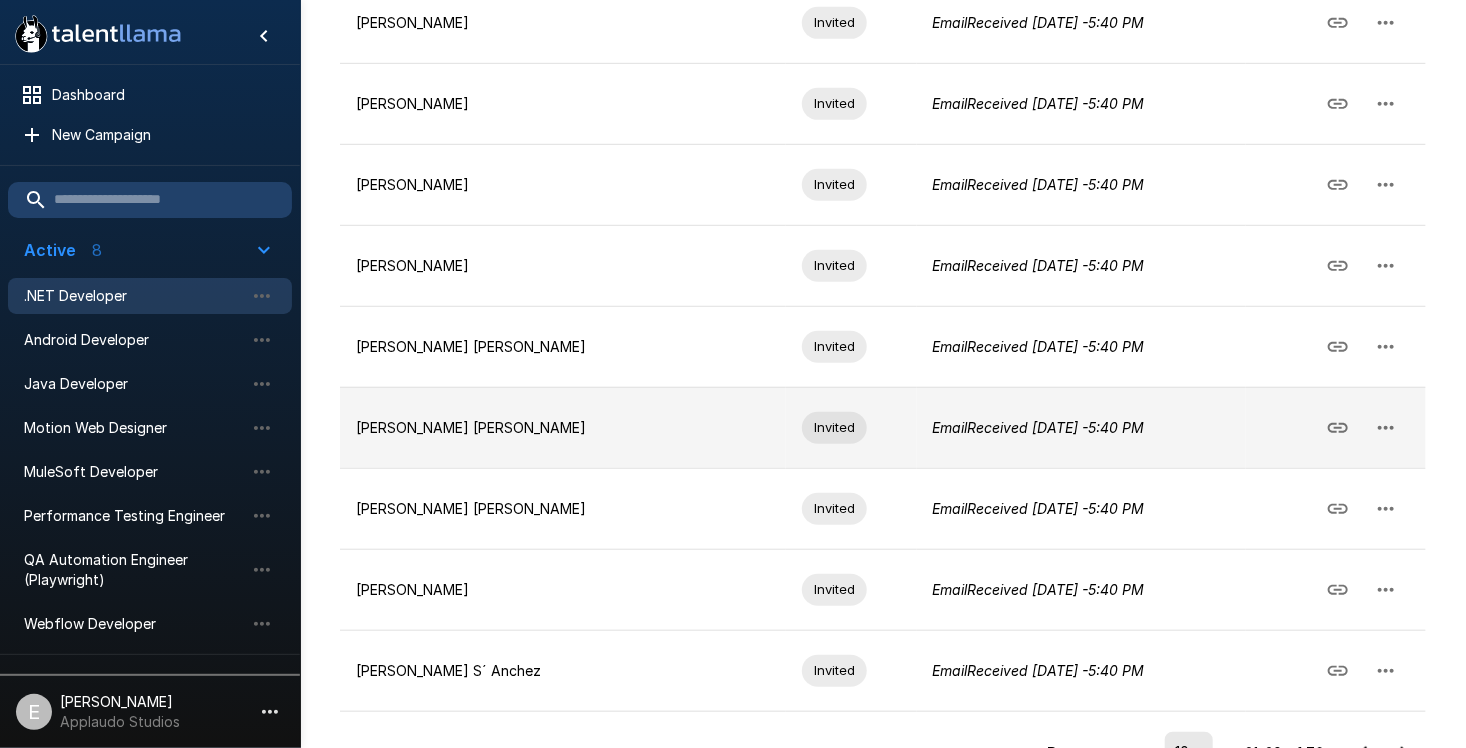 scroll, scrollTop: 592, scrollLeft: 0, axis: vertical 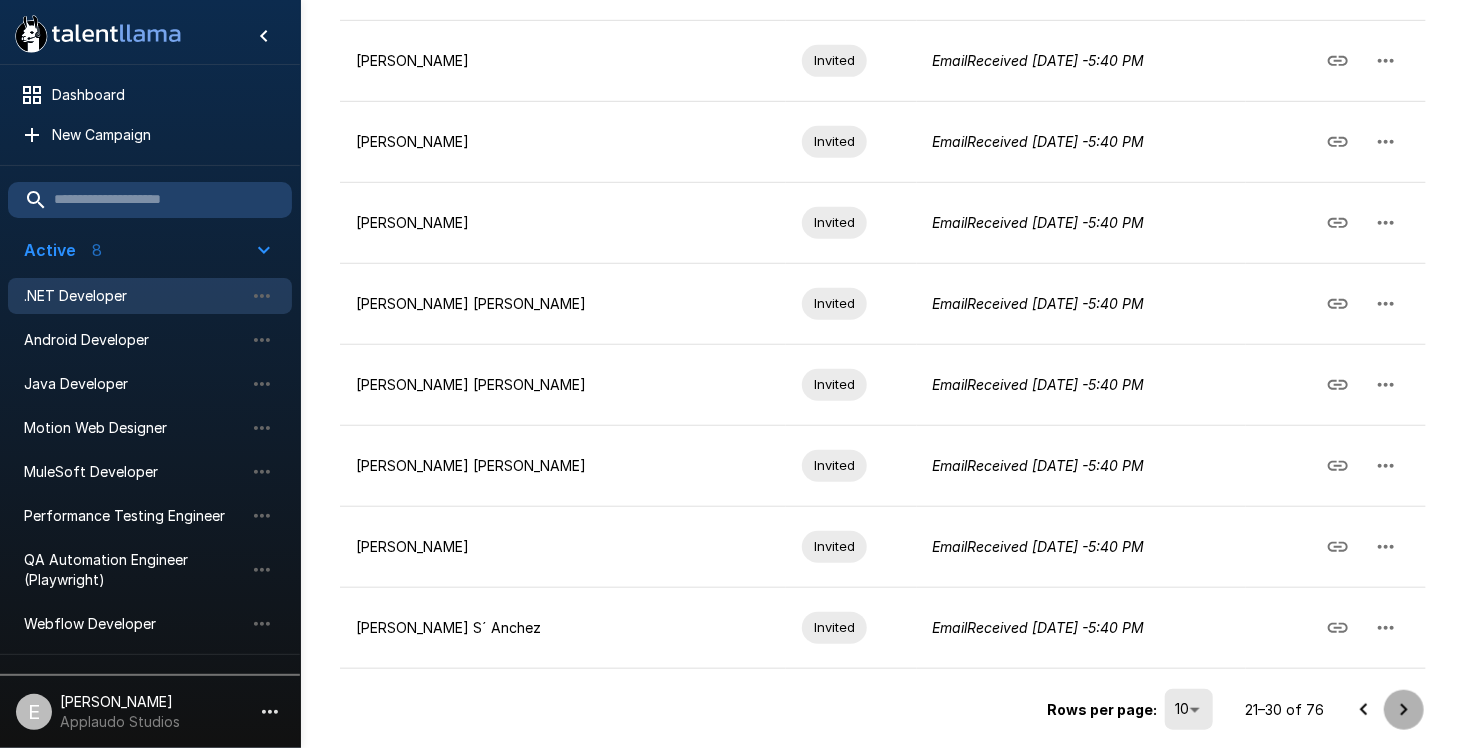 click 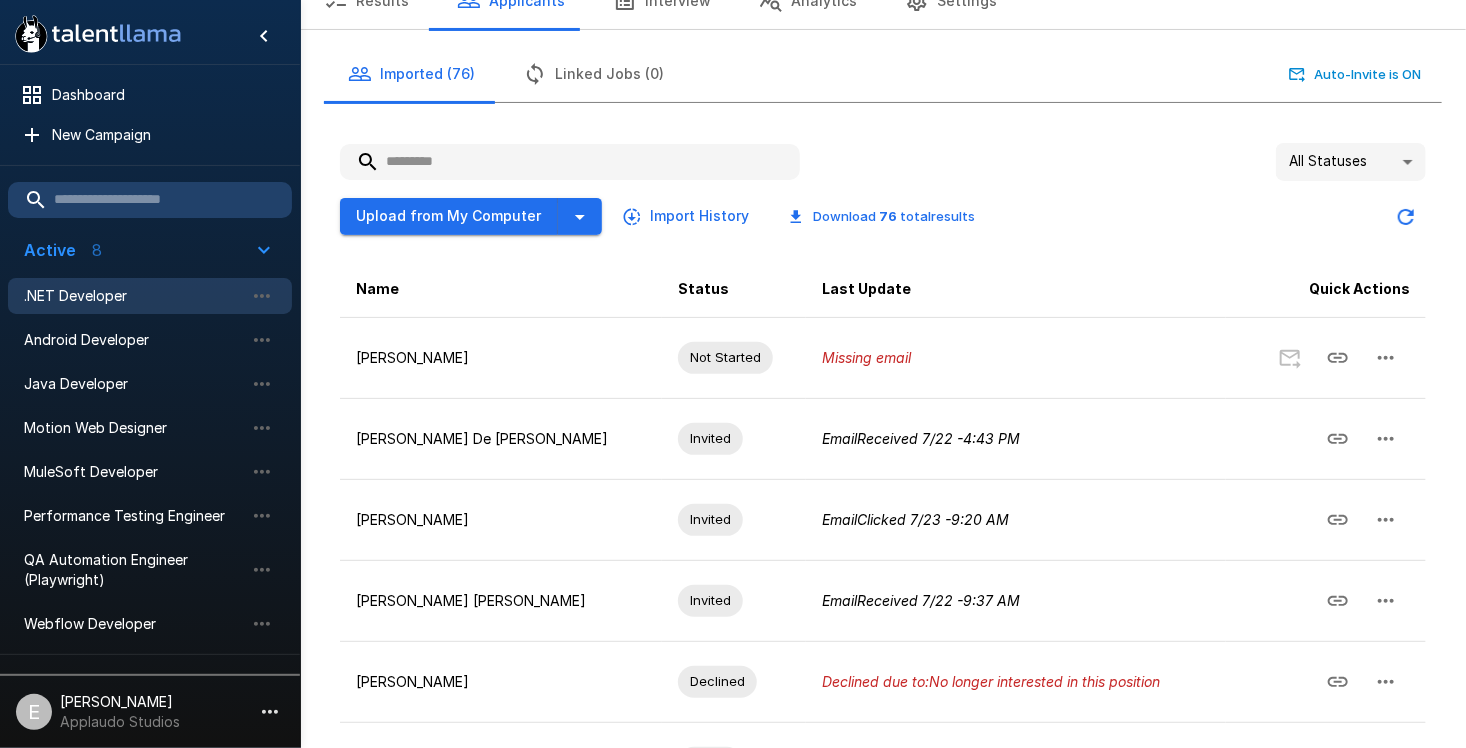 scroll, scrollTop: 127, scrollLeft: 0, axis: vertical 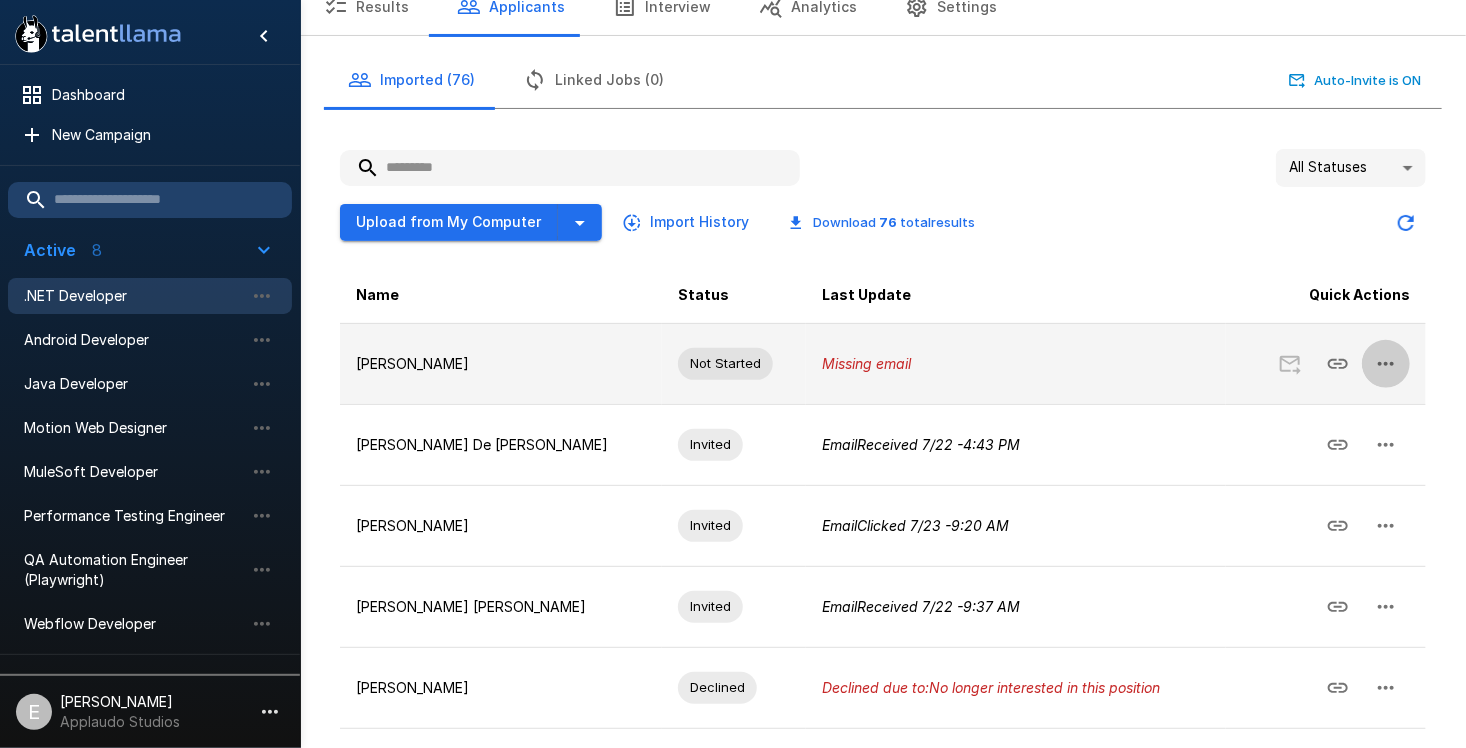 click 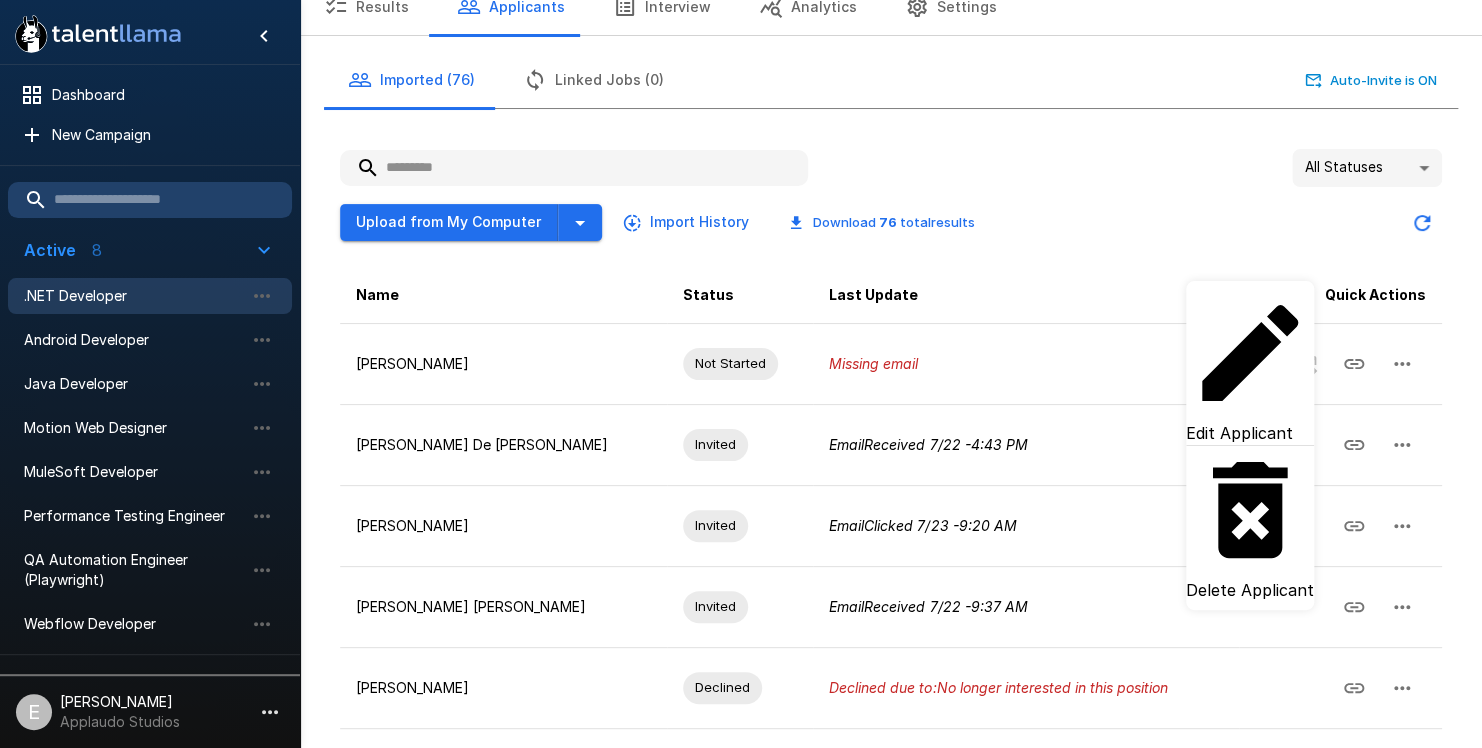 click on "Edit Applicant" at bounding box center (1239, 433) 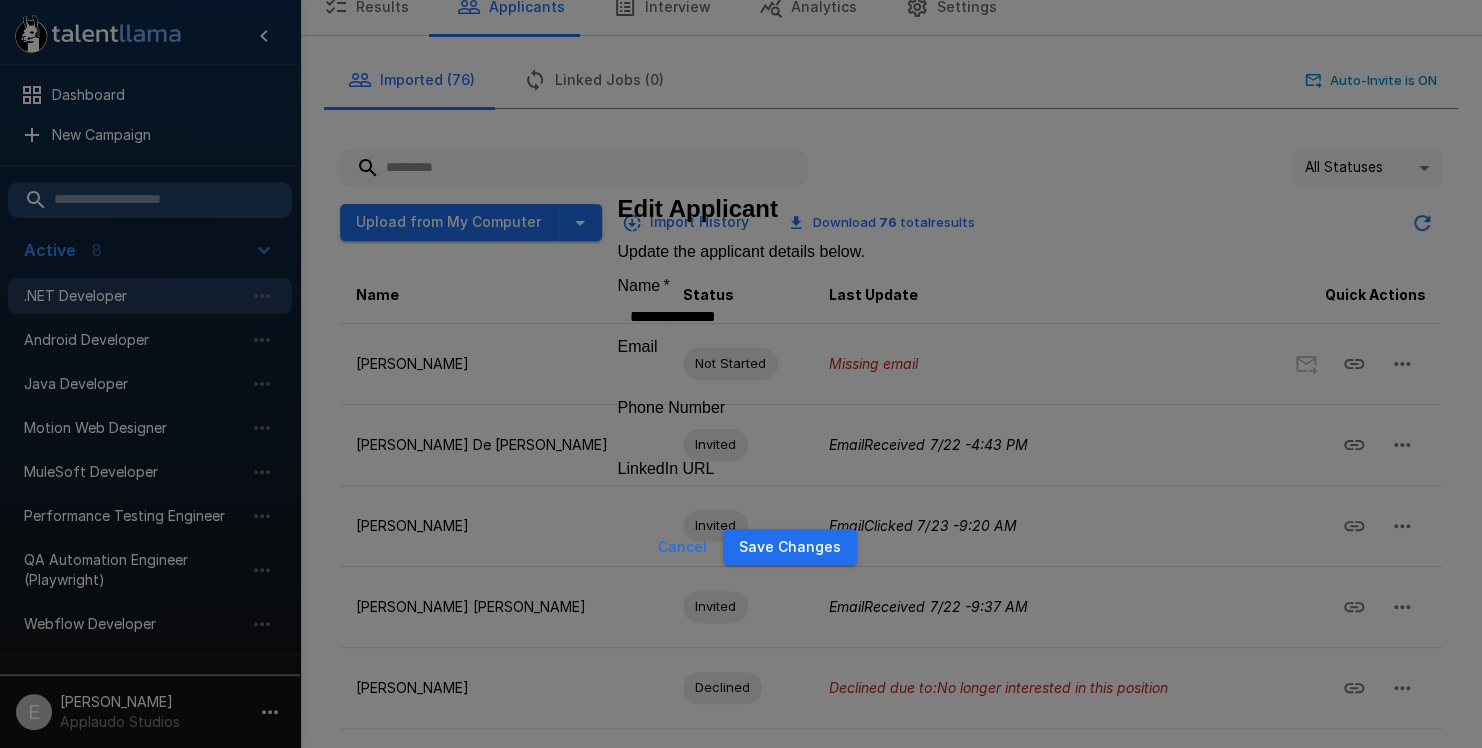 click on "Email" at bounding box center (752, 377) 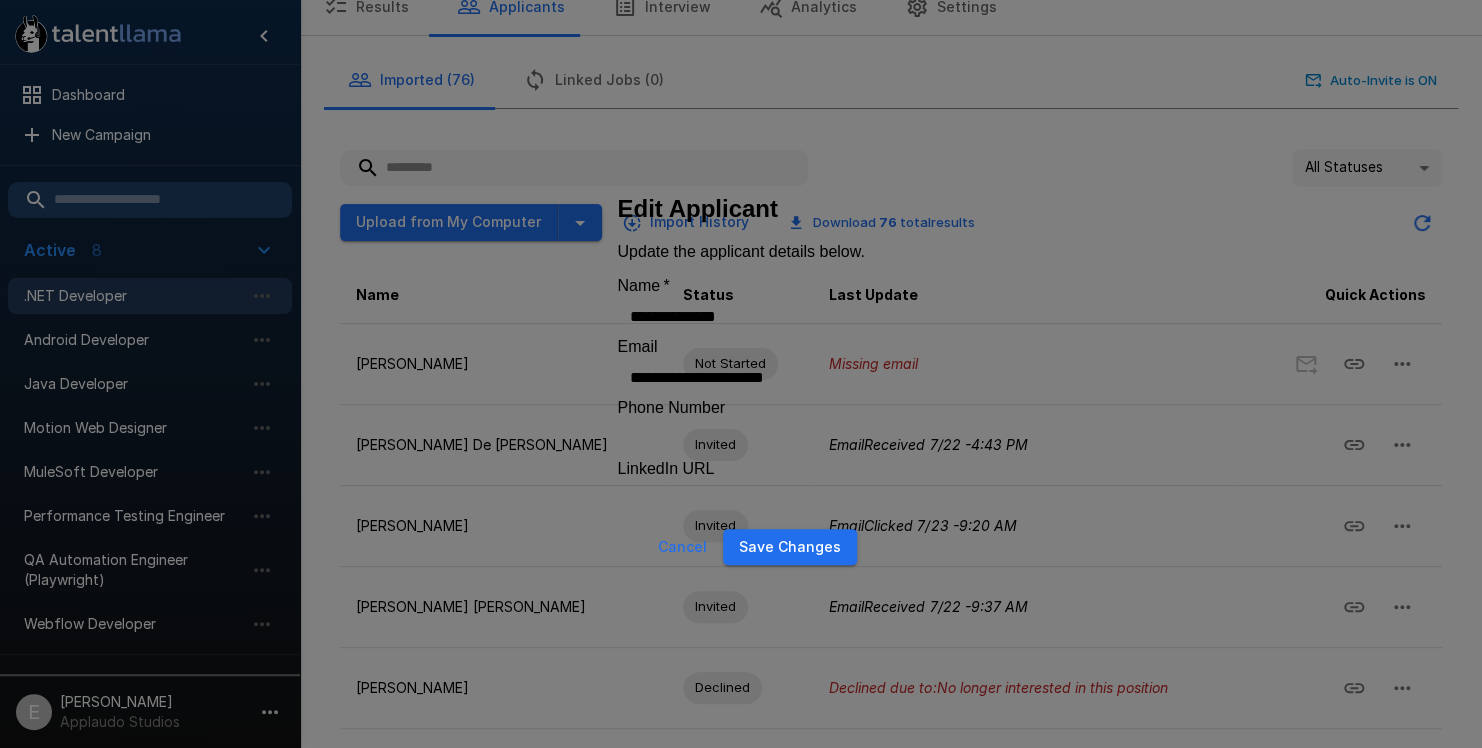 type on "**********" 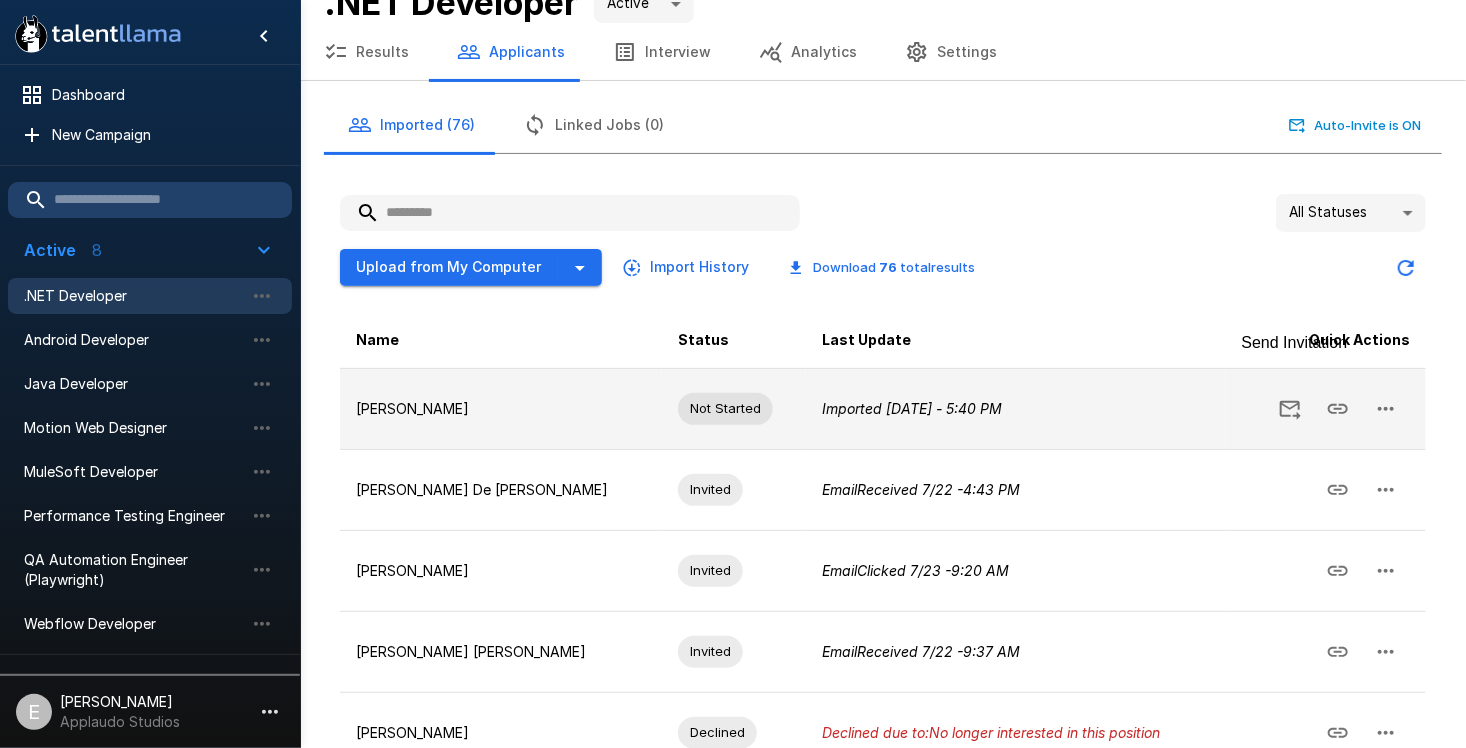 click at bounding box center (1290, 409) 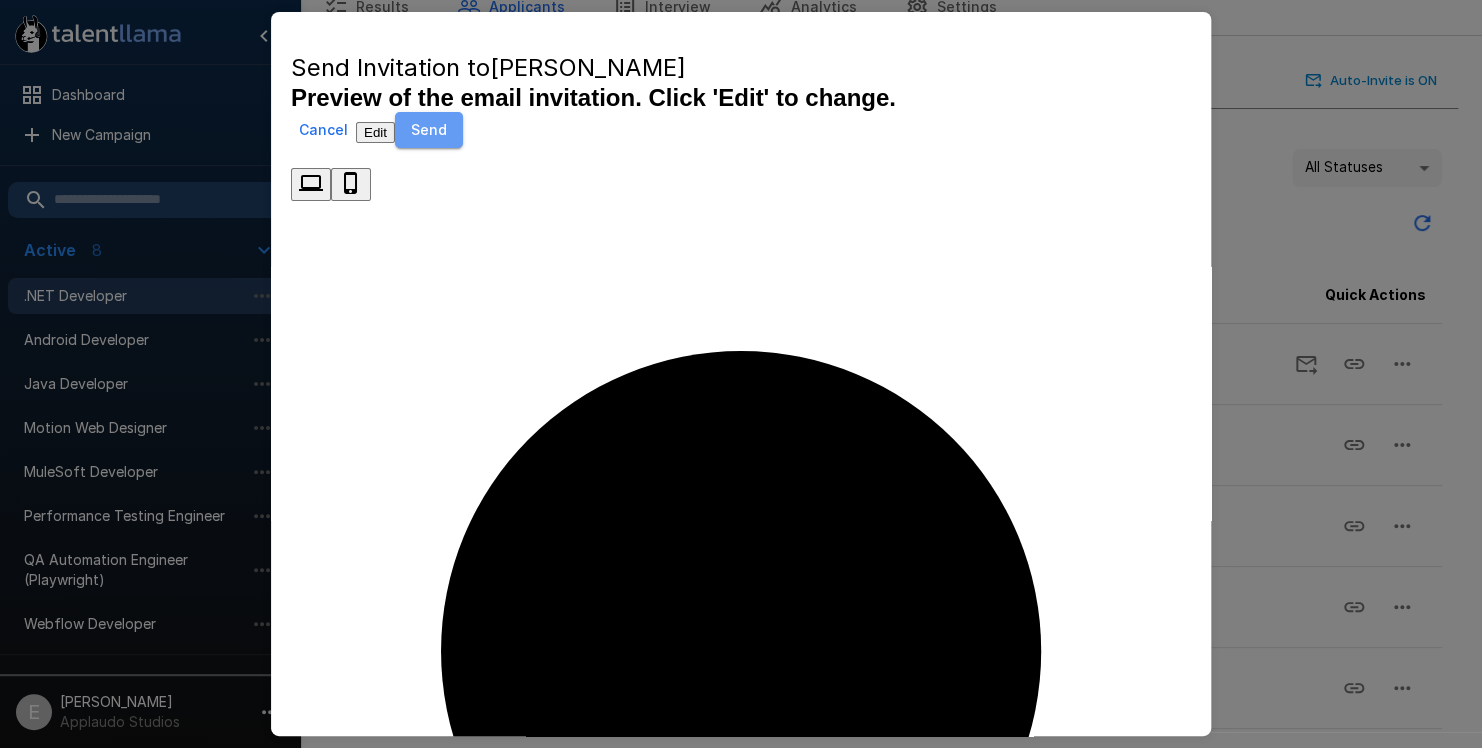 click on "Send" at bounding box center (429, 130) 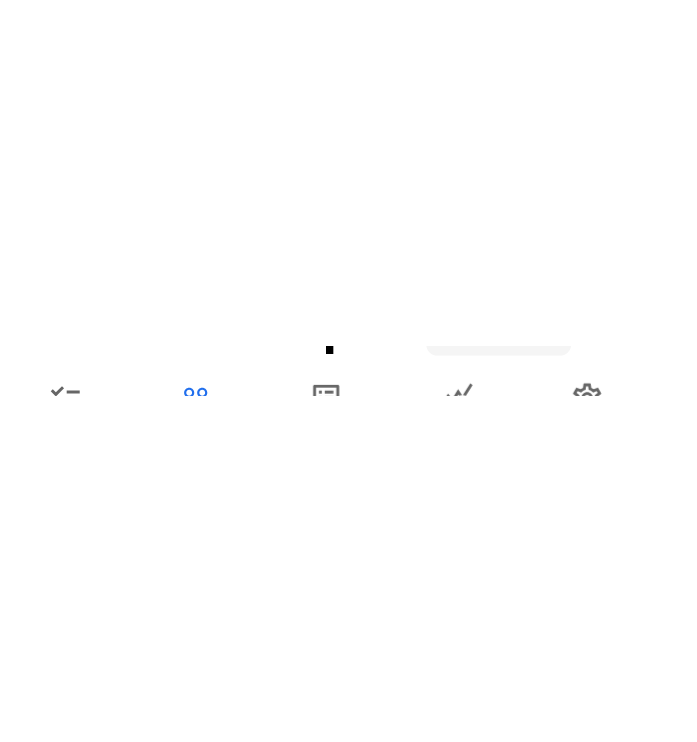 scroll, scrollTop: 146, scrollLeft: 0, axis: vertical 